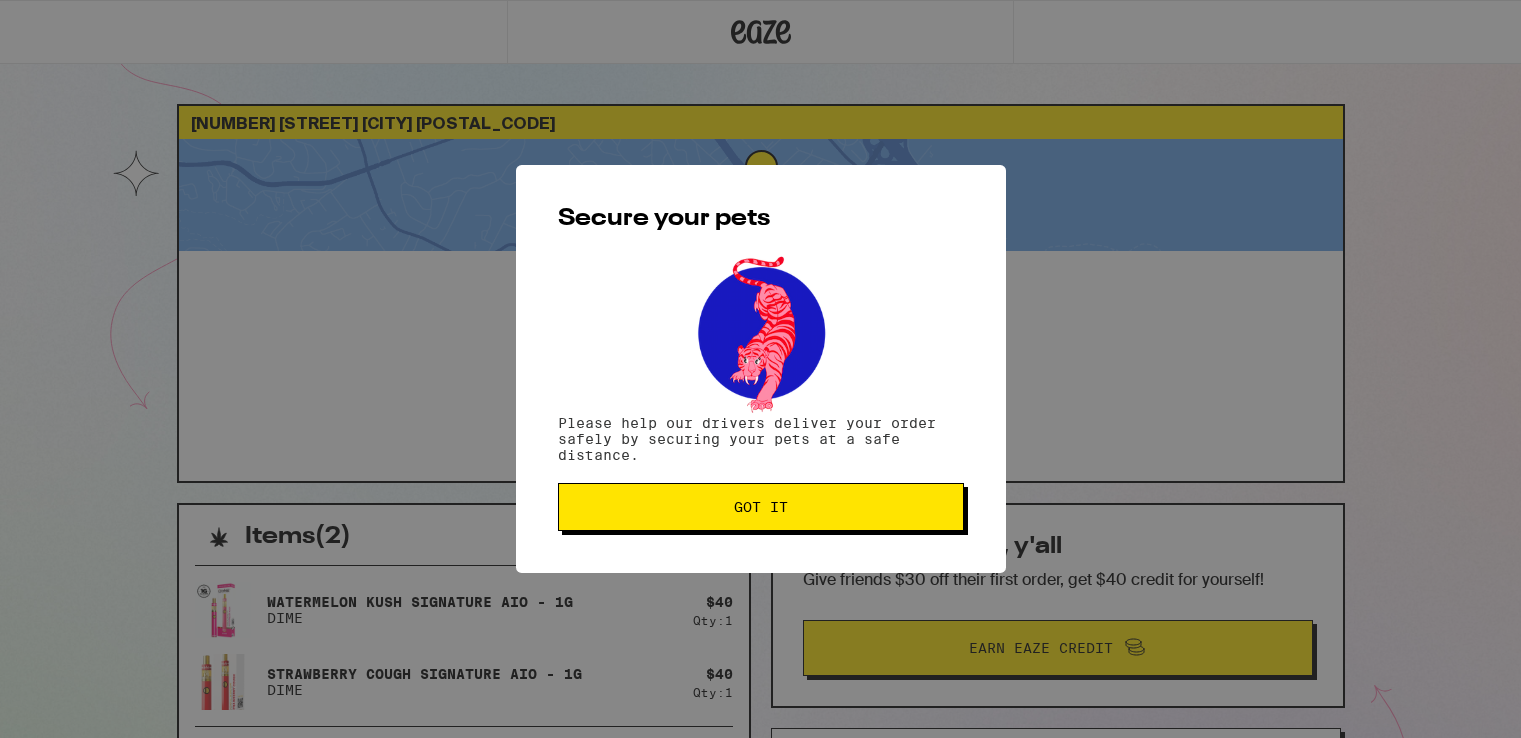 scroll, scrollTop: 0, scrollLeft: 0, axis: both 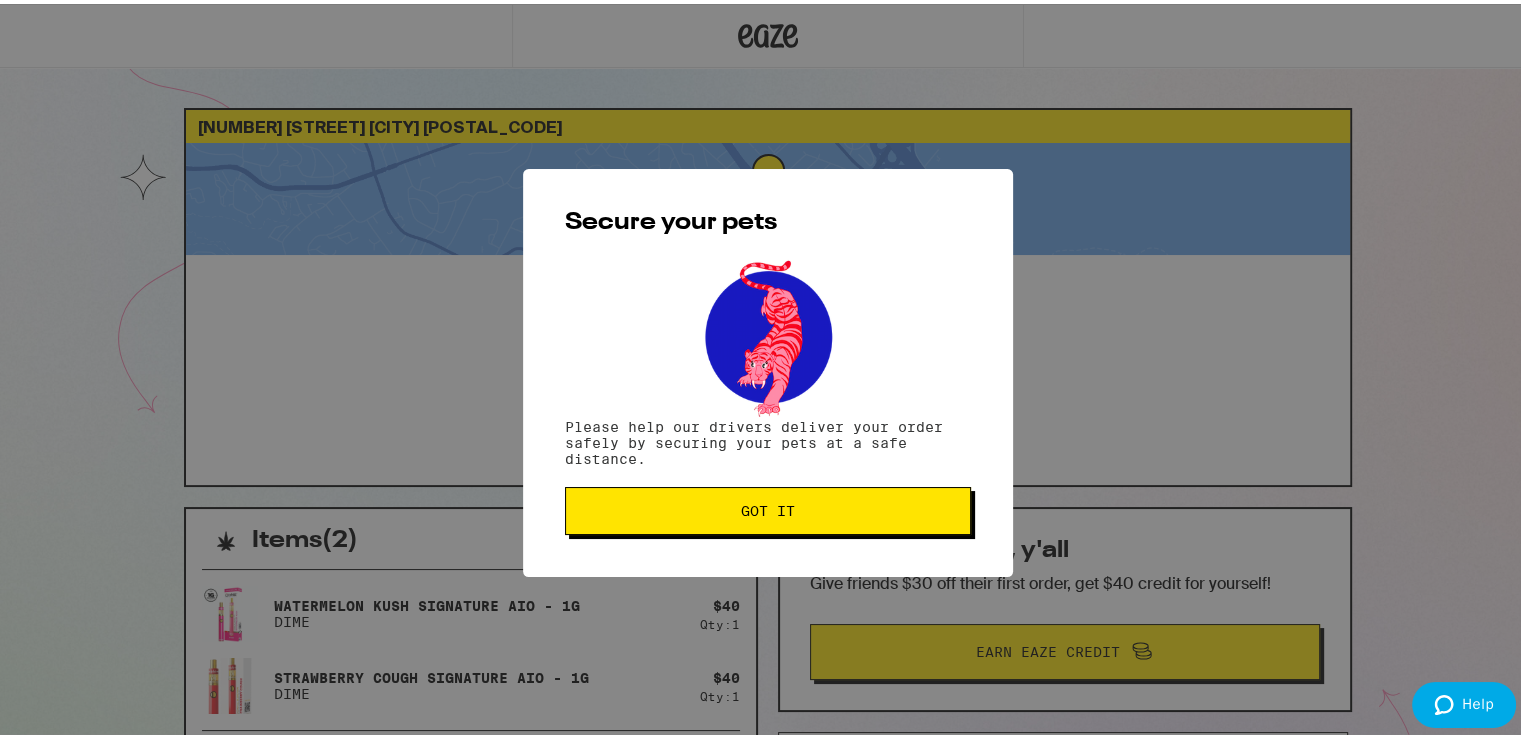 click on "Got it" at bounding box center [768, 507] 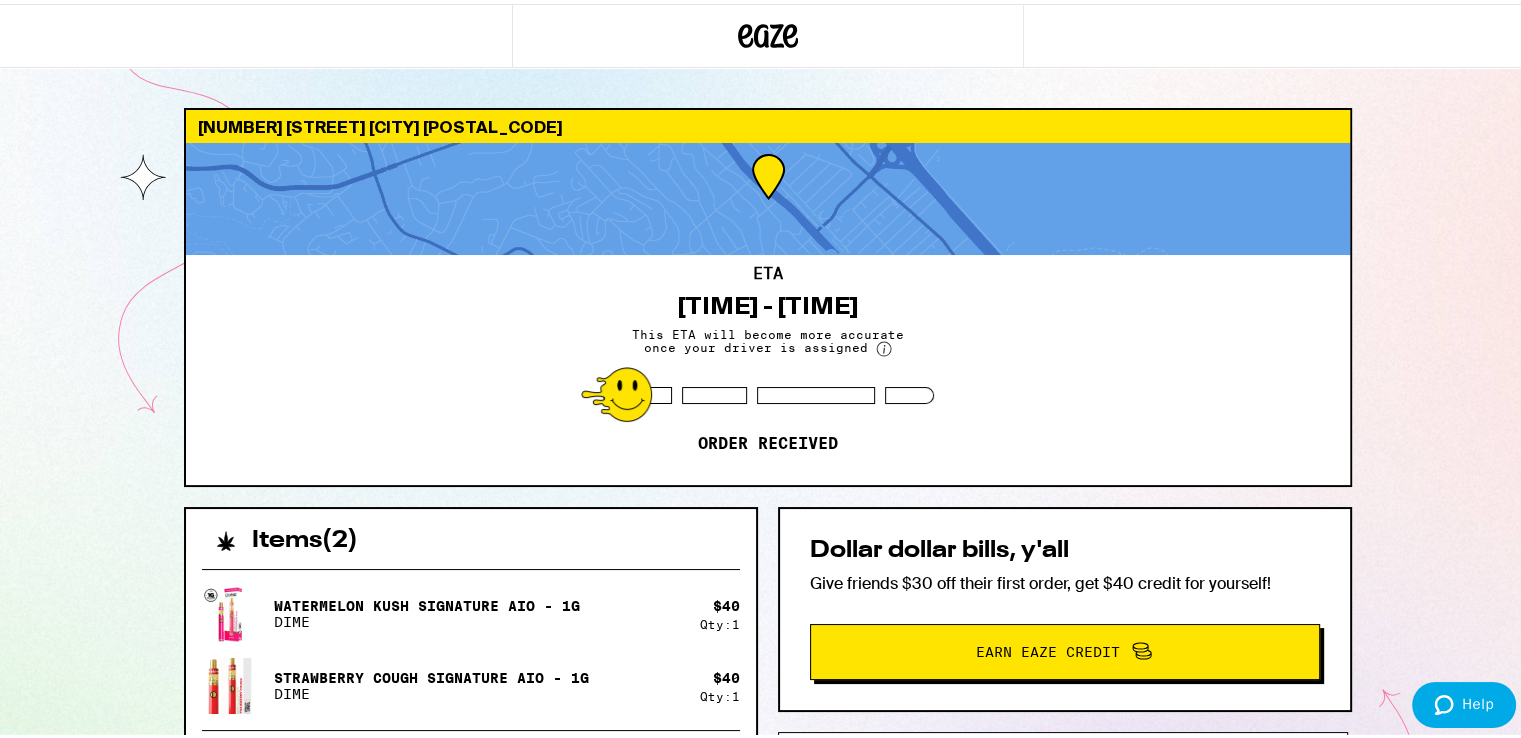 scroll, scrollTop: 0, scrollLeft: 0, axis: both 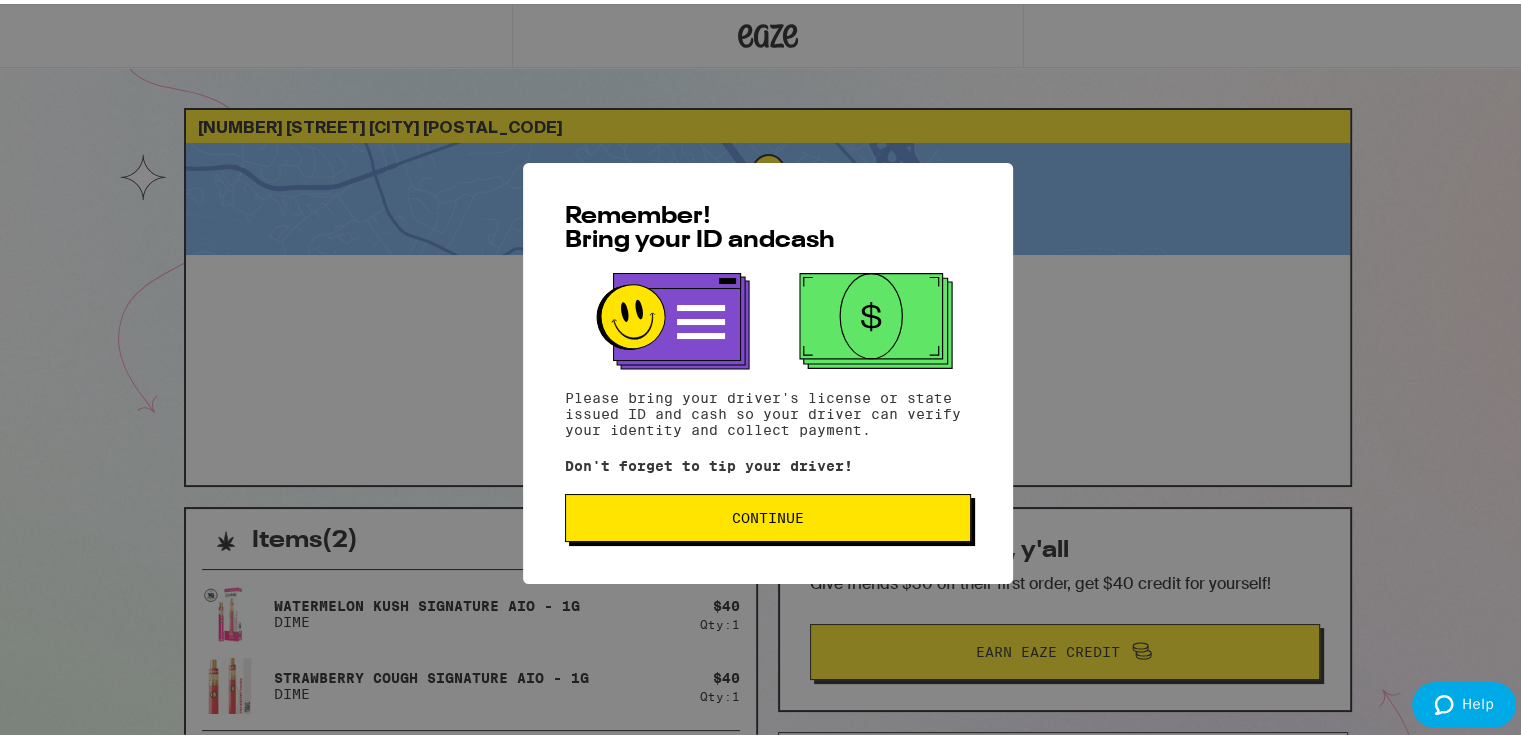click on "Continue" at bounding box center [768, 514] 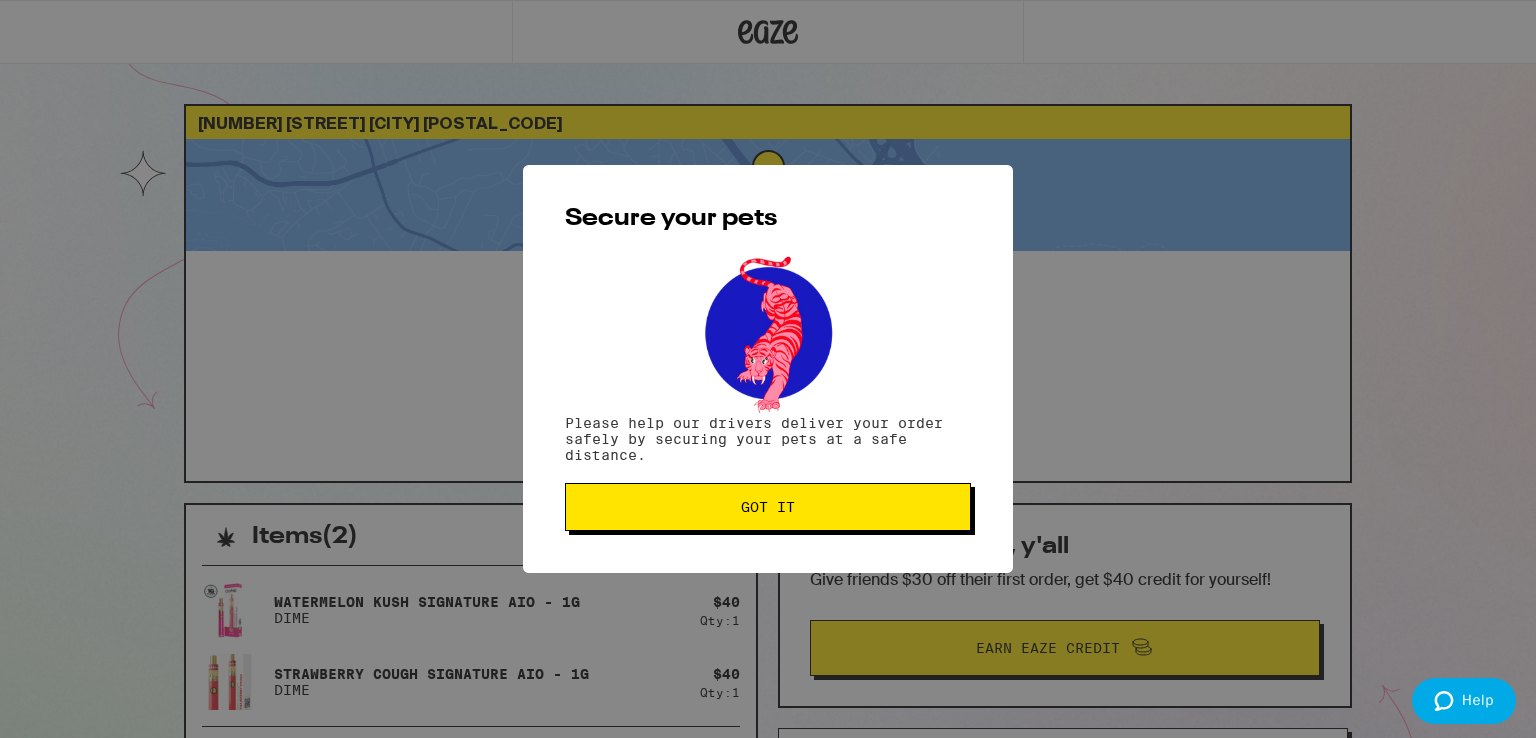 click on "Got it" at bounding box center (768, 507) 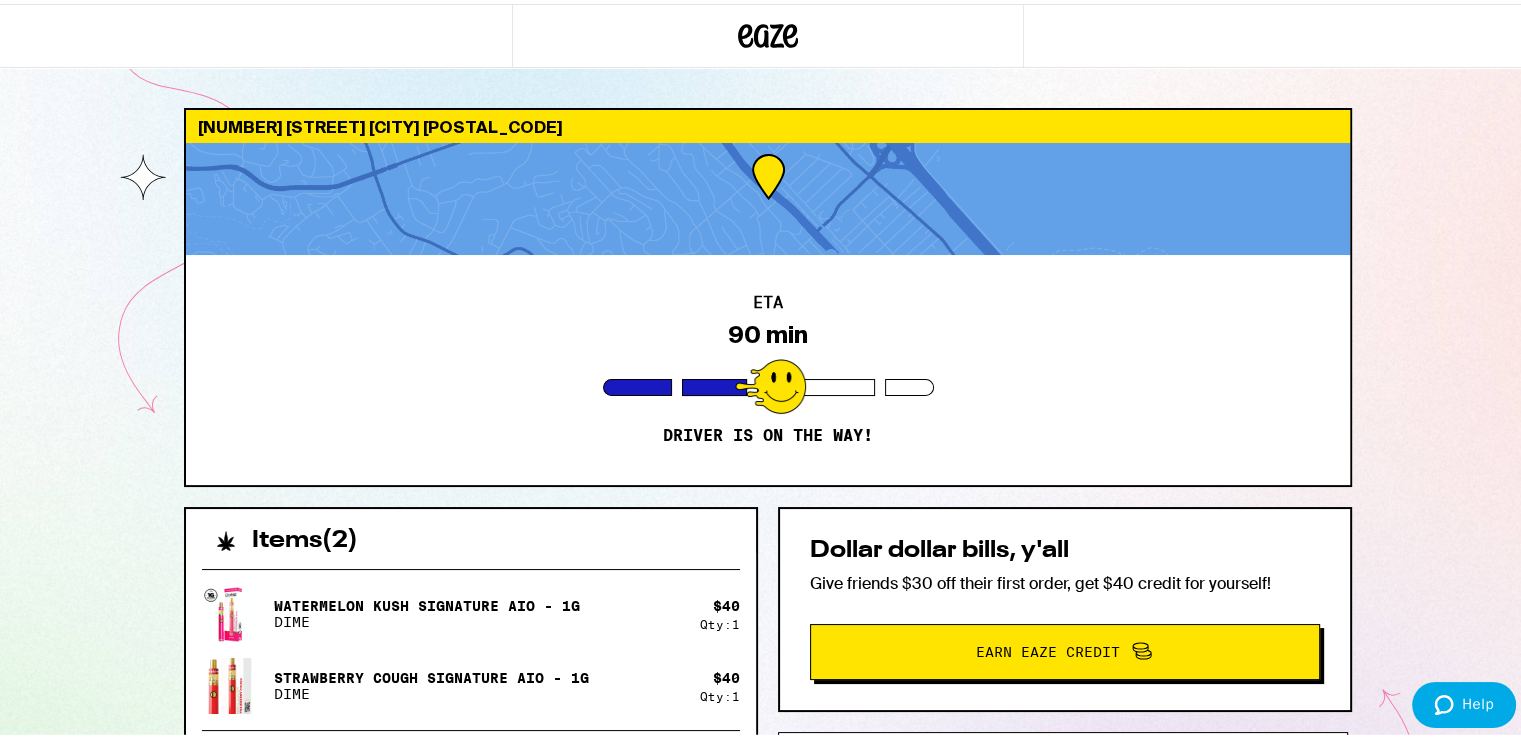 scroll, scrollTop: 0, scrollLeft: 0, axis: both 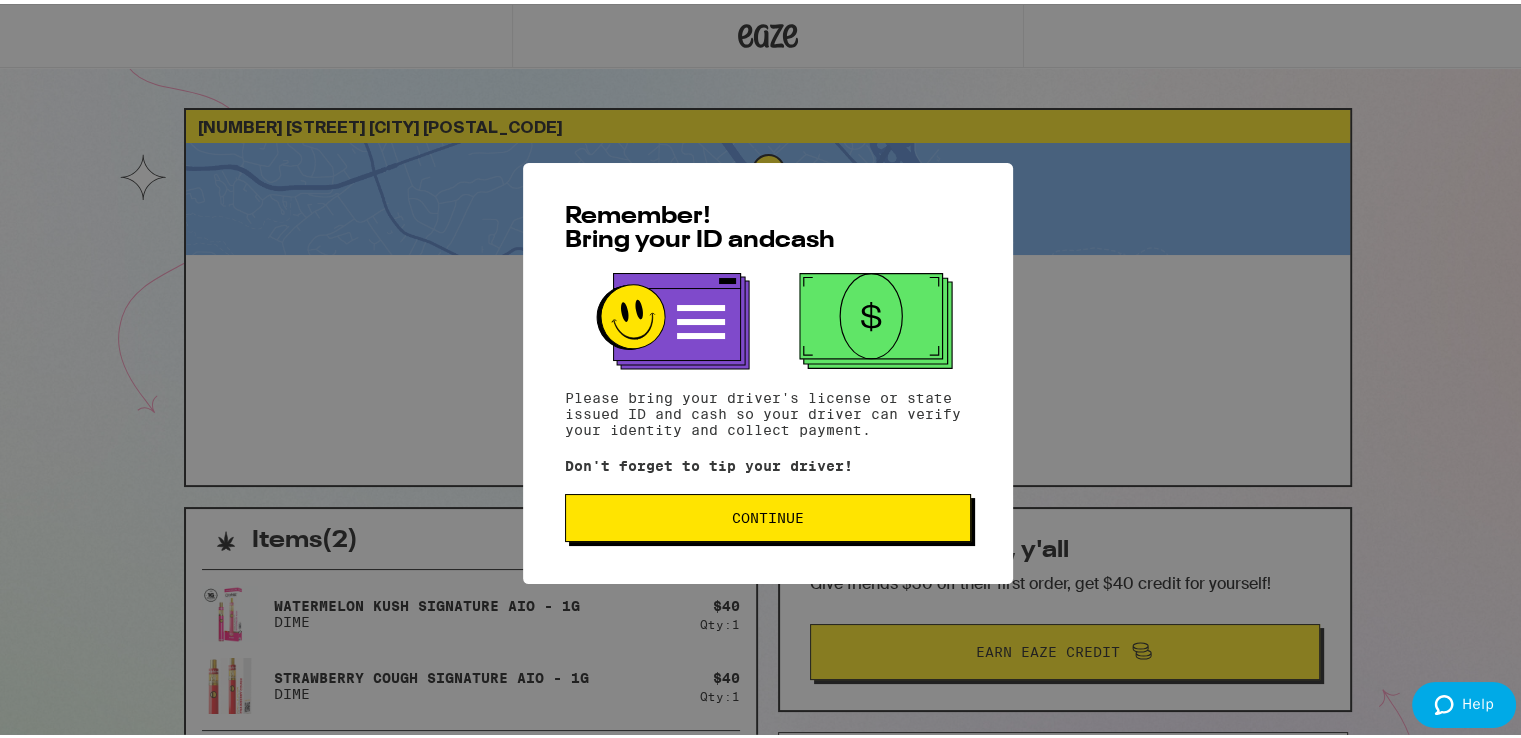 click on "Remember! Bring your ID and  cash Please bring your driver's license or state issued ID and cash so your driver can verify your identity and collect payment. Don't forget to tip your driver! Continue" at bounding box center (768, 369) 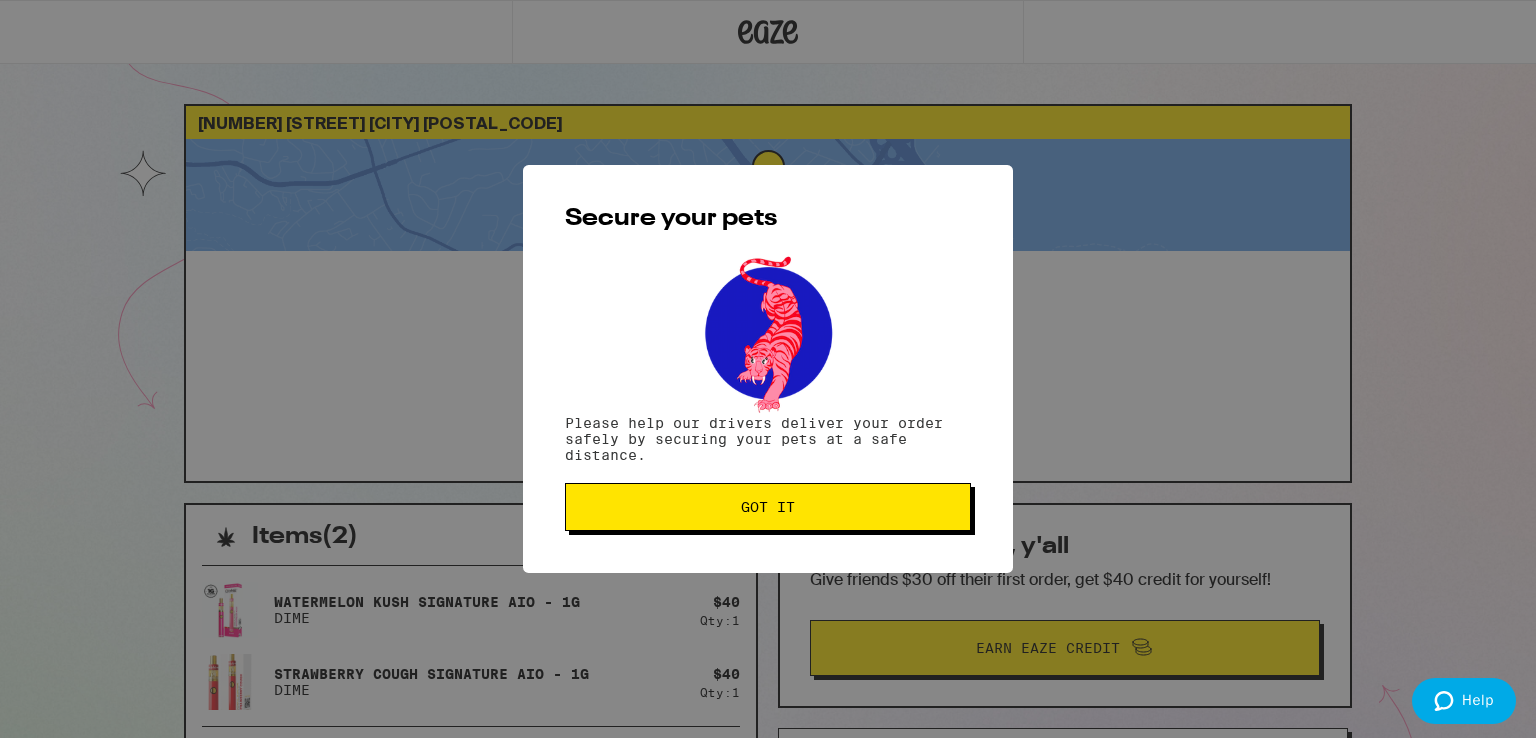 click on "Got it" at bounding box center (768, 507) 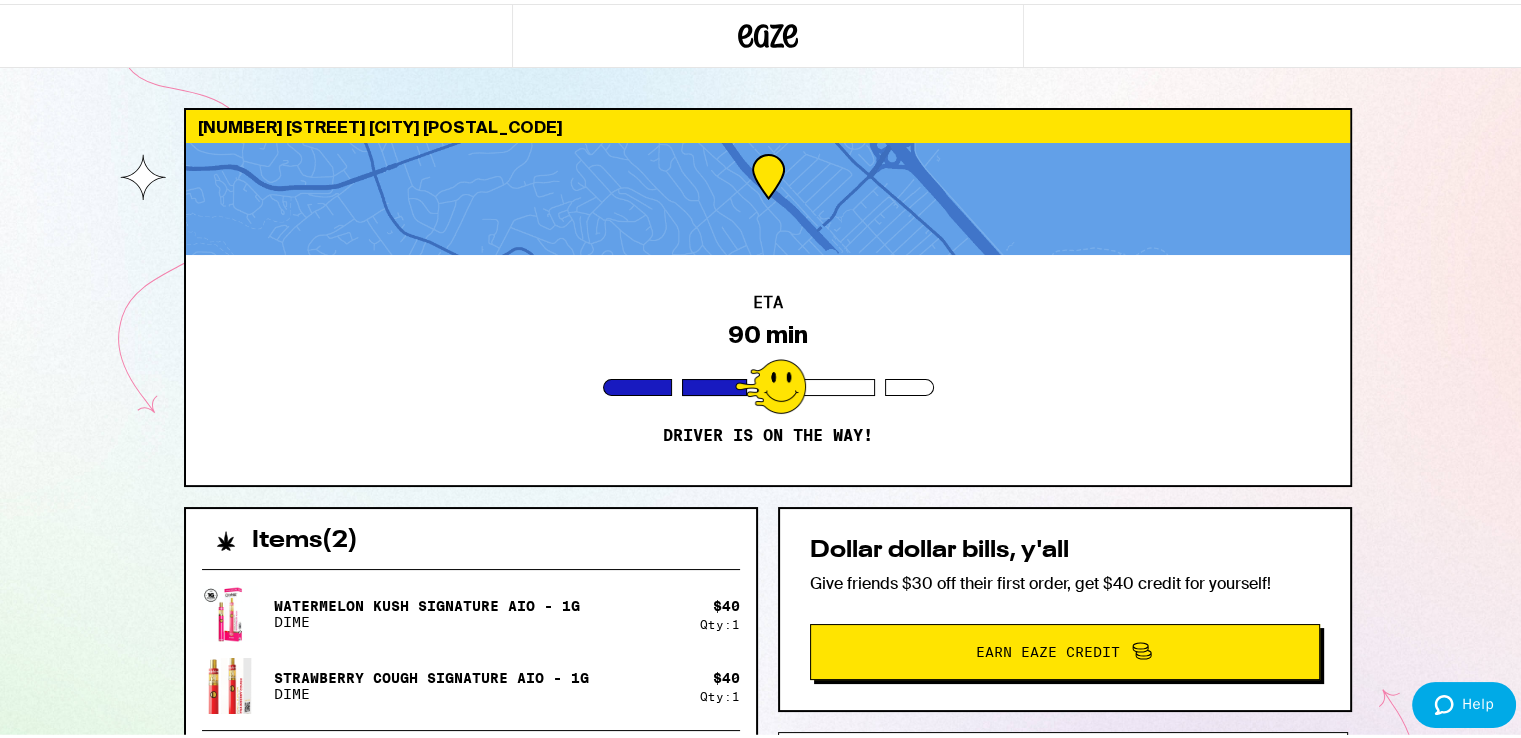 scroll, scrollTop: 200, scrollLeft: 0, axis: vertical 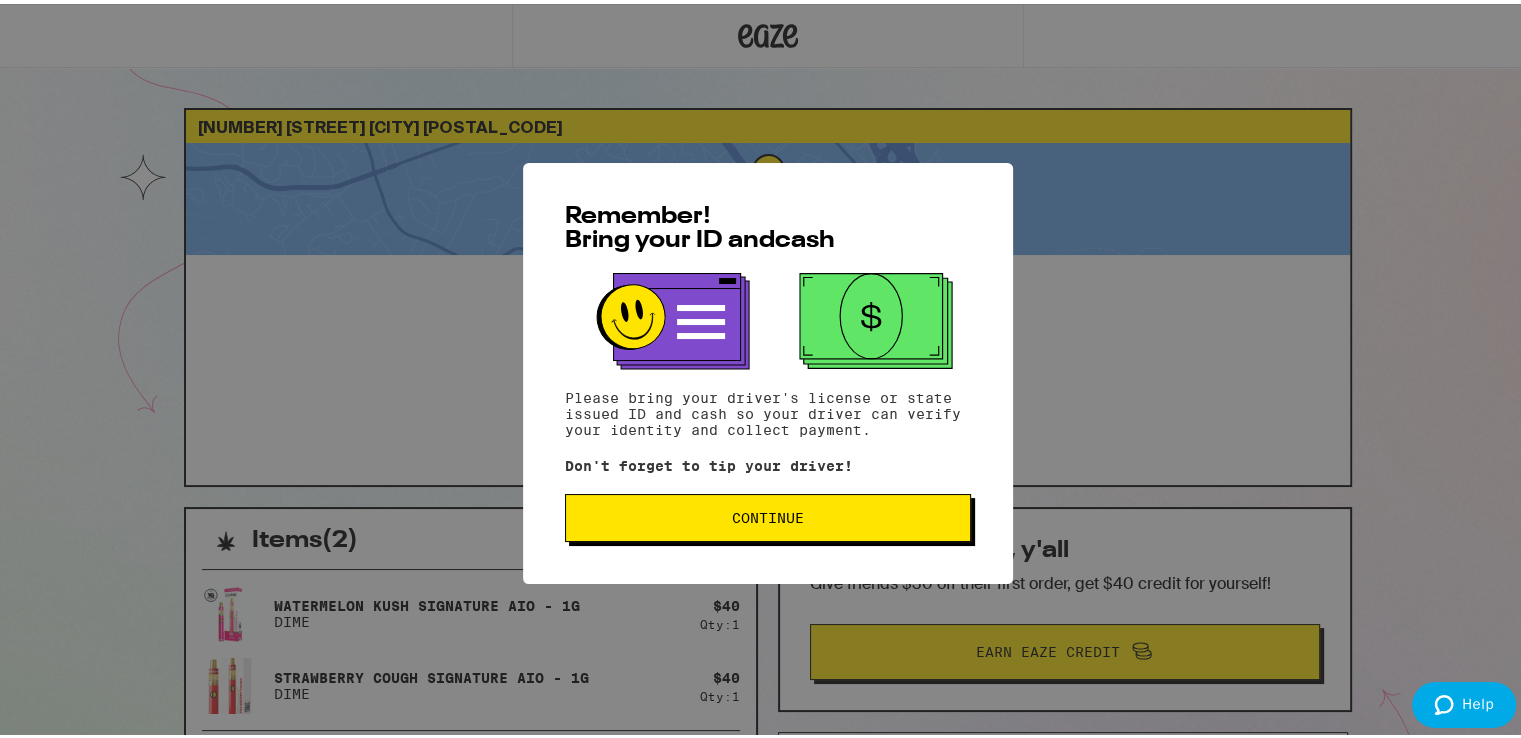 click on "Continue" at bounding box center [768, 514] 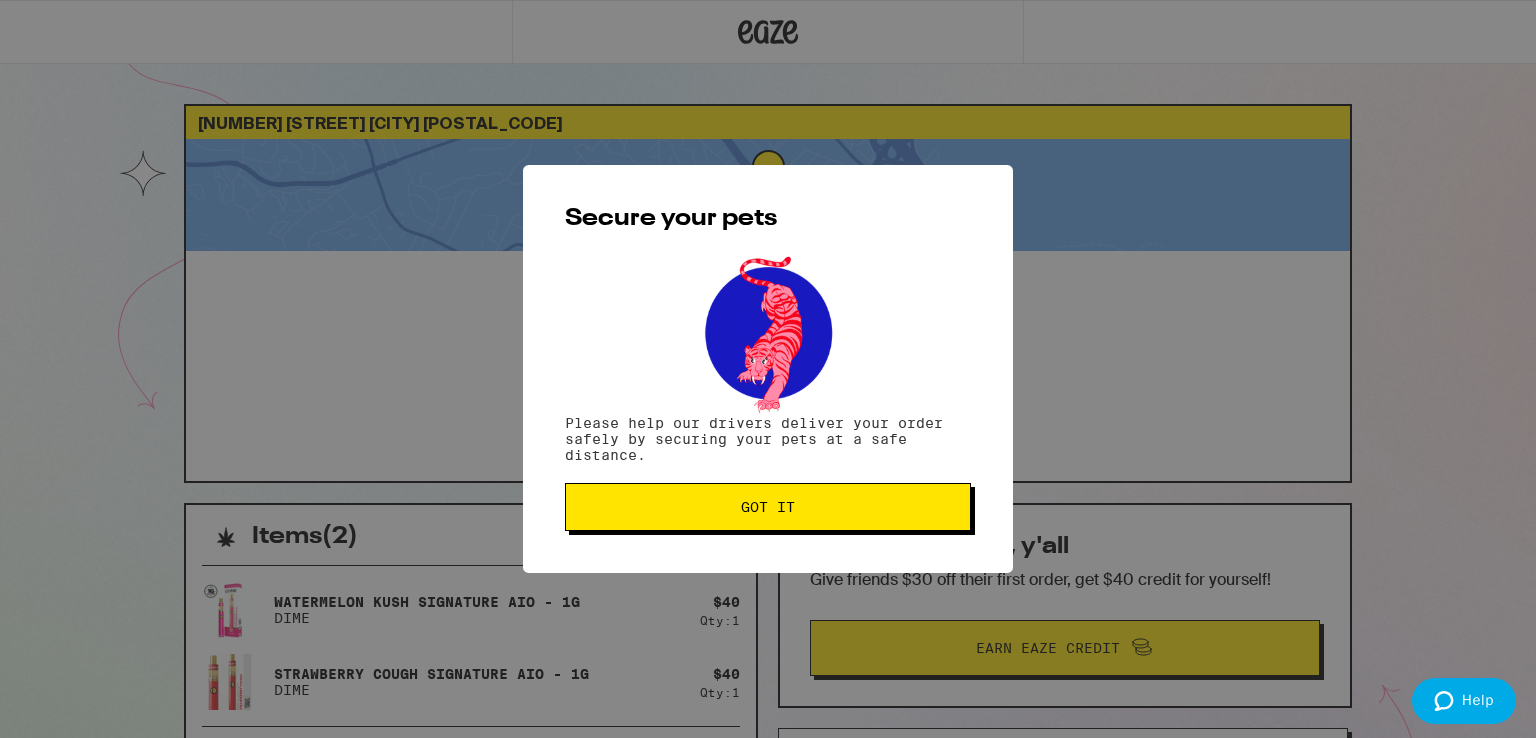 click on "Got it" at bounding box center [768, 507] 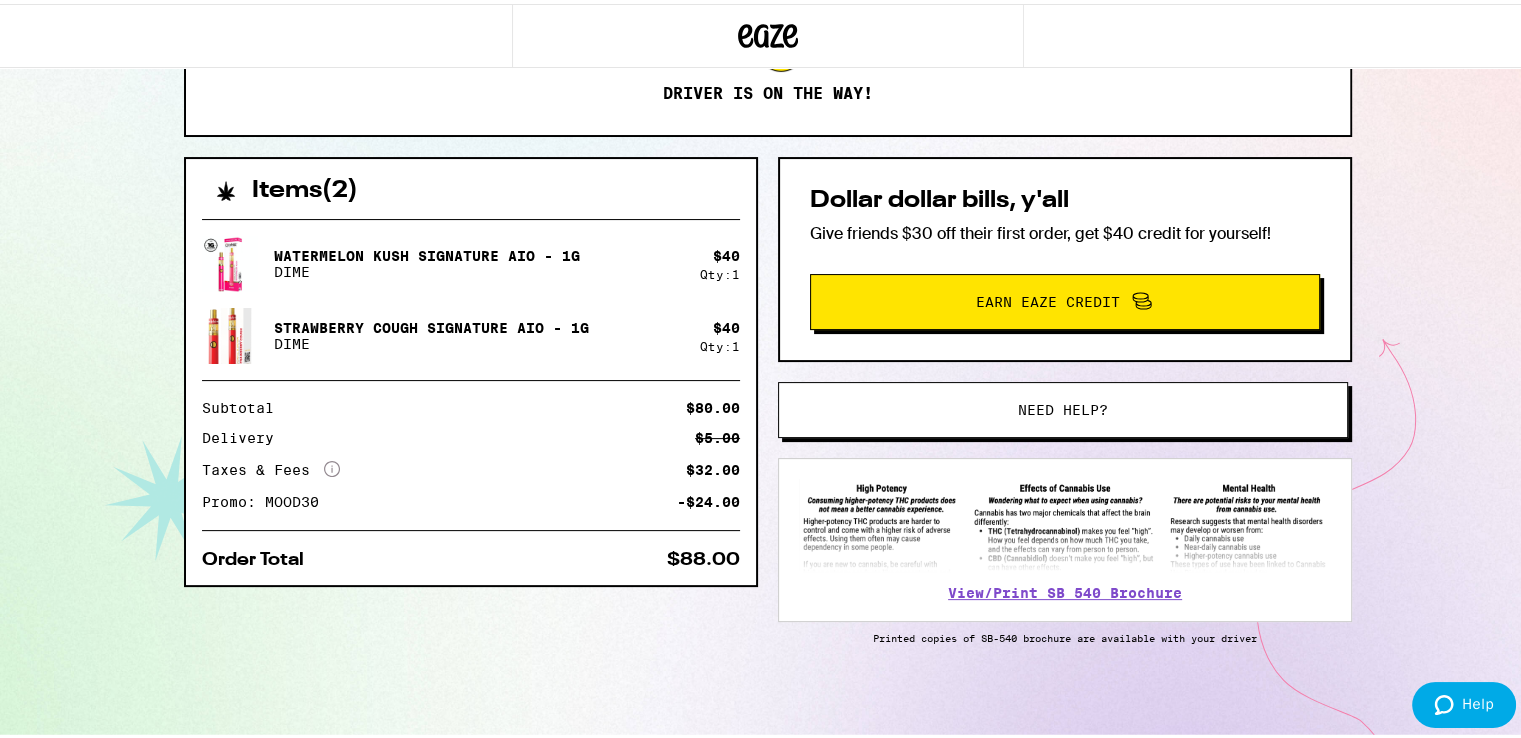 scroll, scrollTop: 353, scrollLeft: 0, axis: vertical 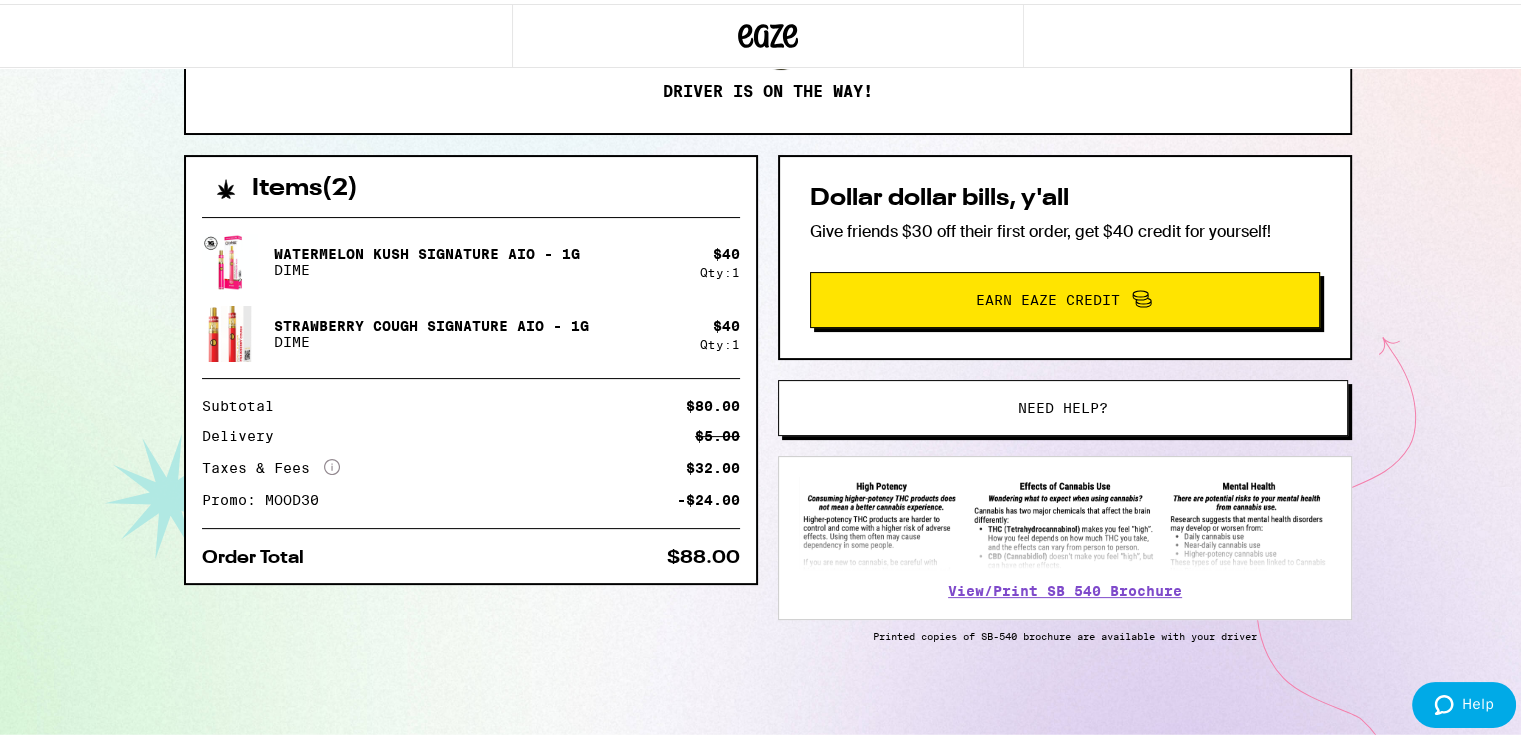 click on "Need help?" at bounding box center (1063, 404) 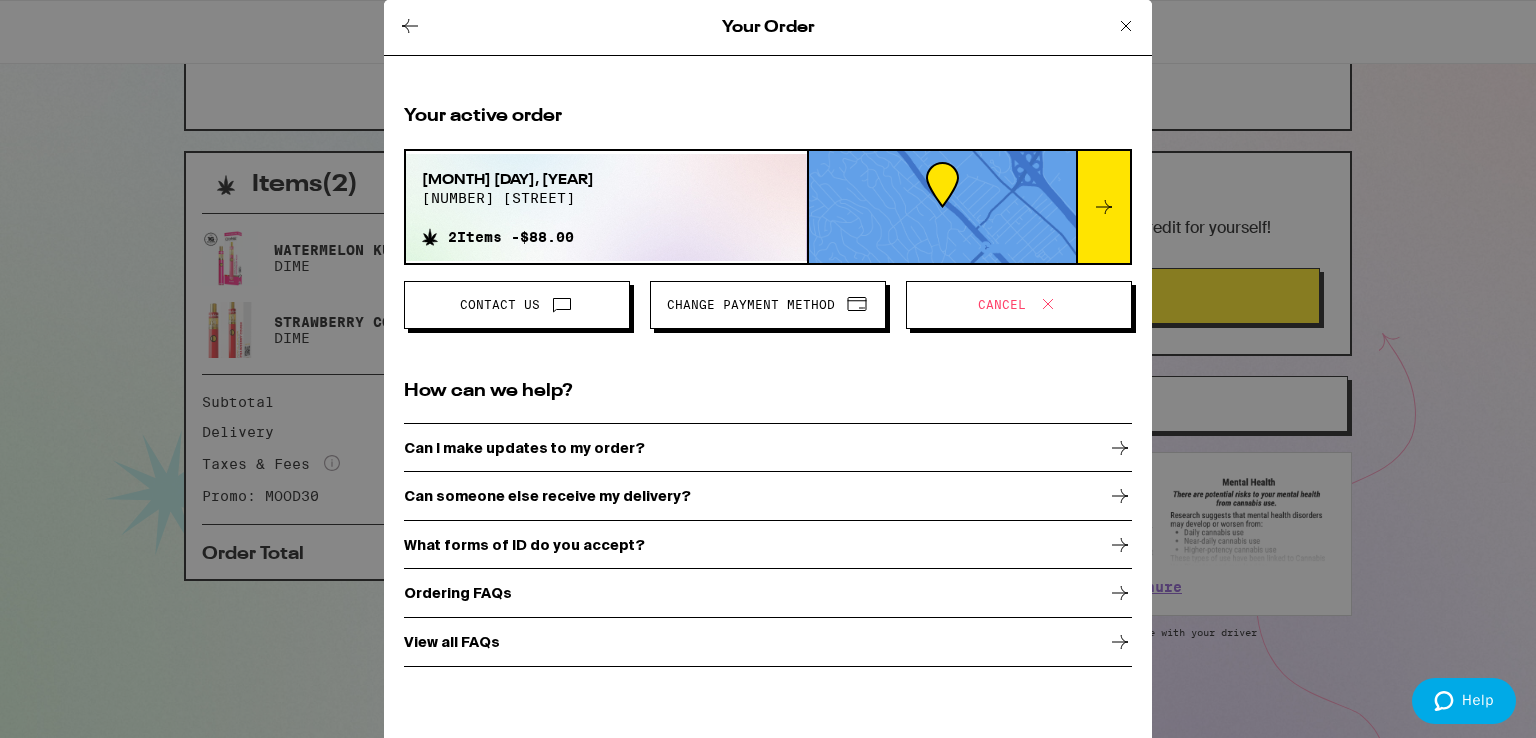 click on "Your Order" at bounding box center [768, 28] 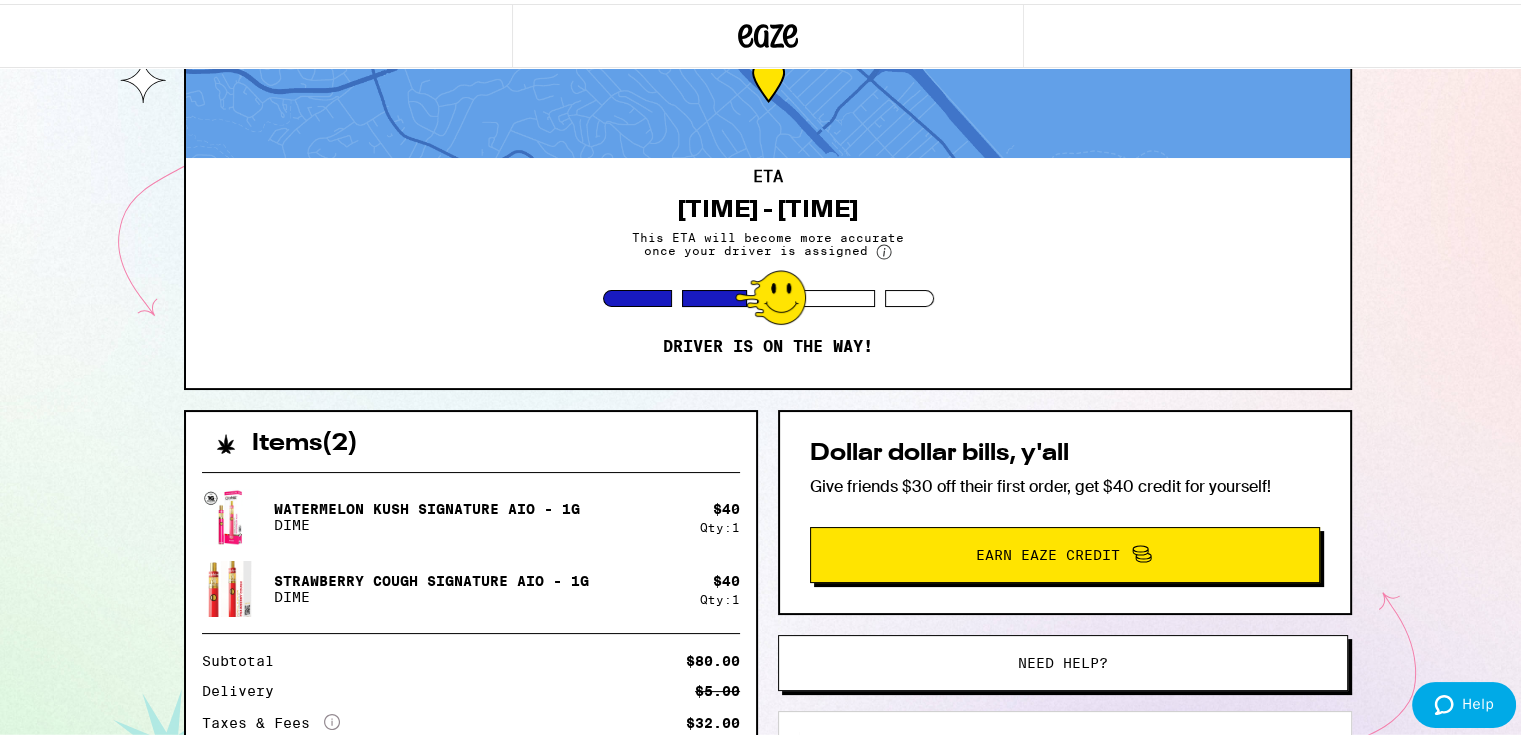 scroll, scrollTop: 0, scrollLeft: 0, axis: both 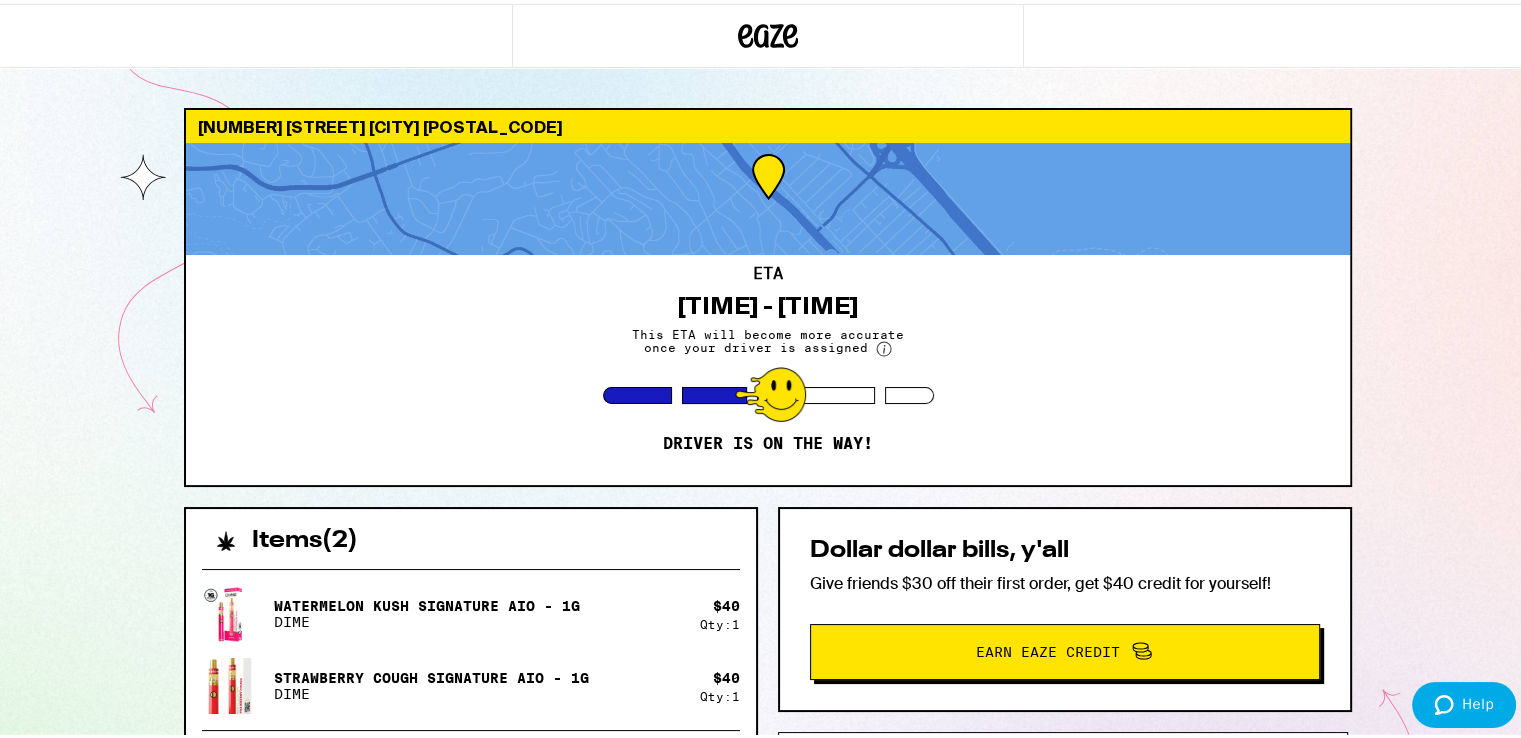 click on "ETA 5:13pm - 6:22pm This ETA will become more accurate once your driver is assigned   Driver is on the way!" at bounding box center (768, 366) 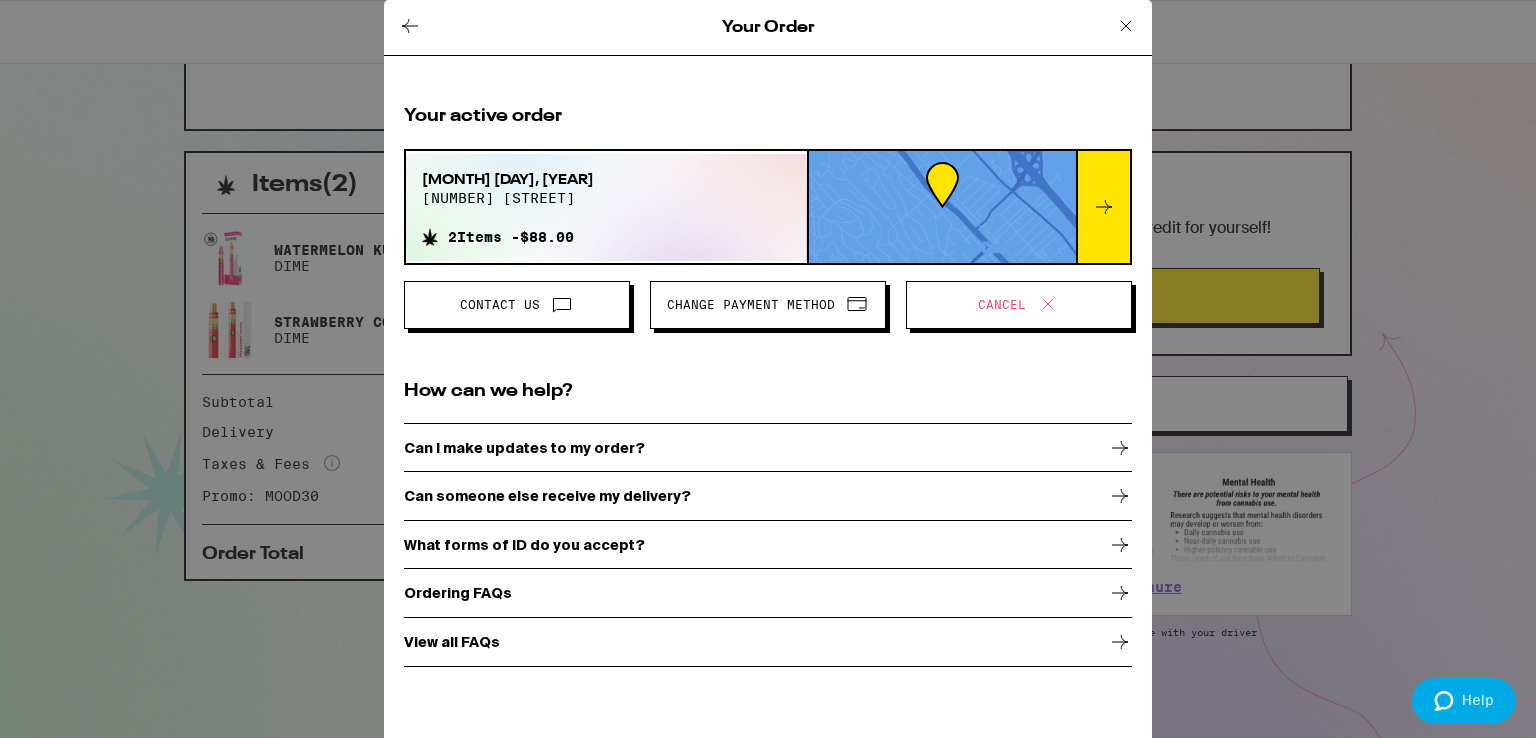 click 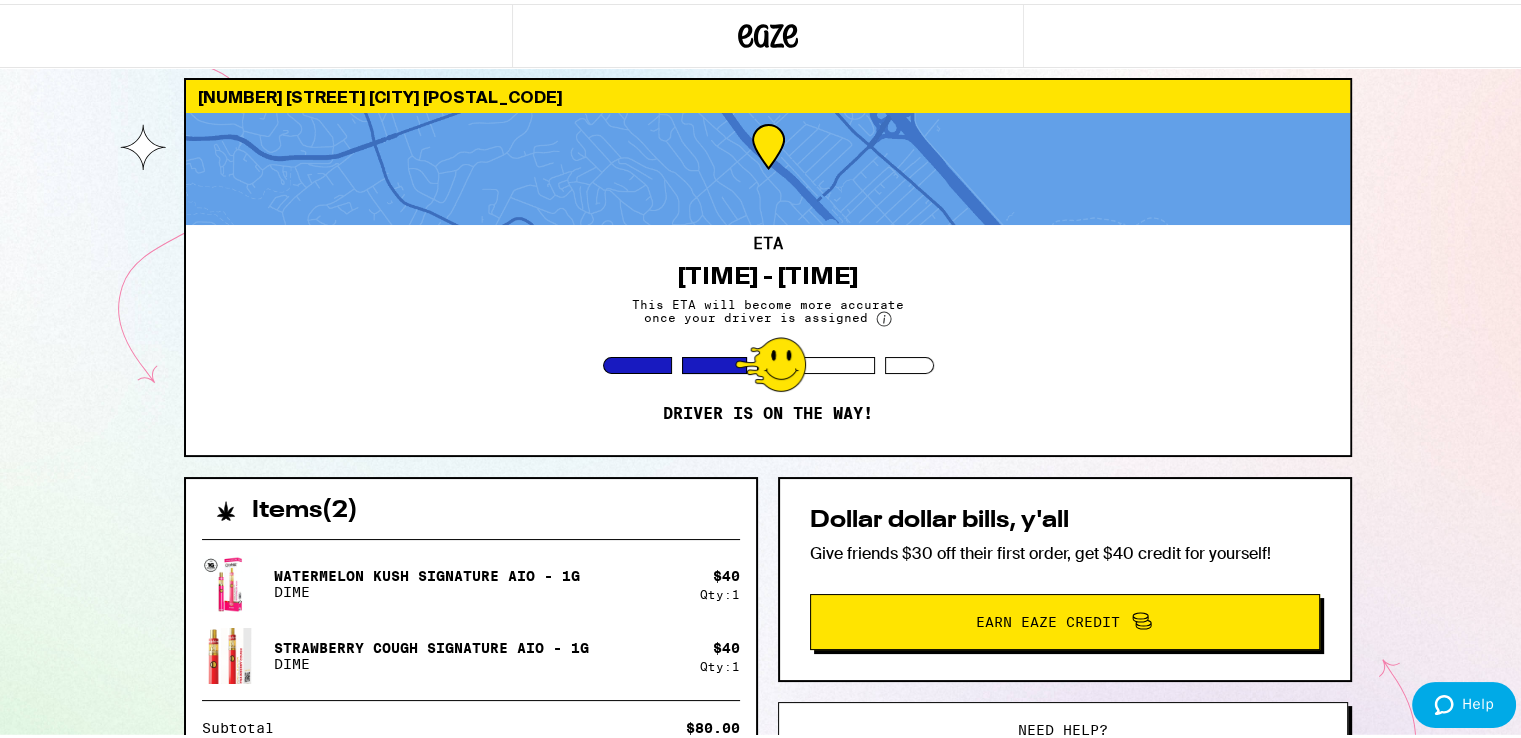 scroll, scrollTop: 0, scrollLeft: 0, axis: both 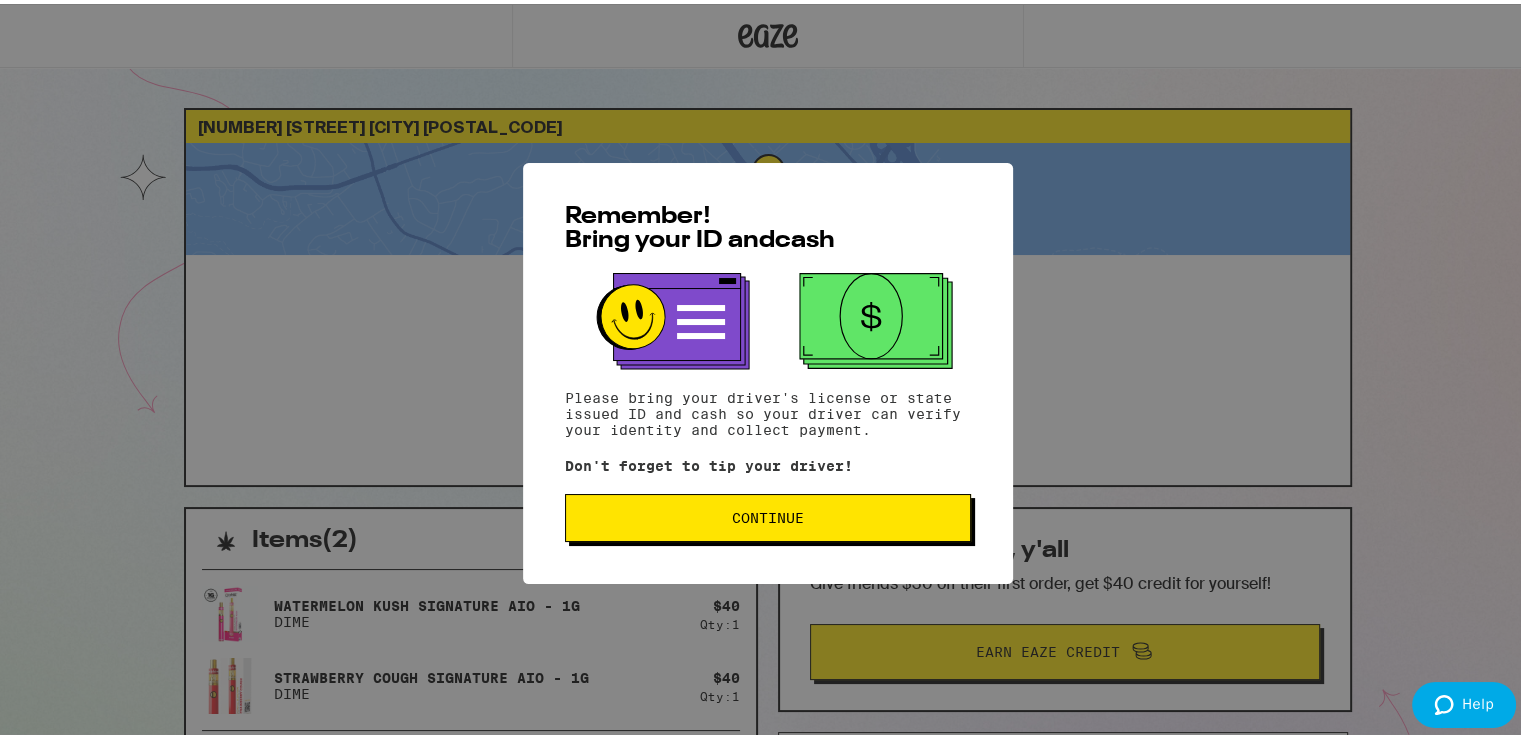 click on "Continue" at bounding box center [768, 514] 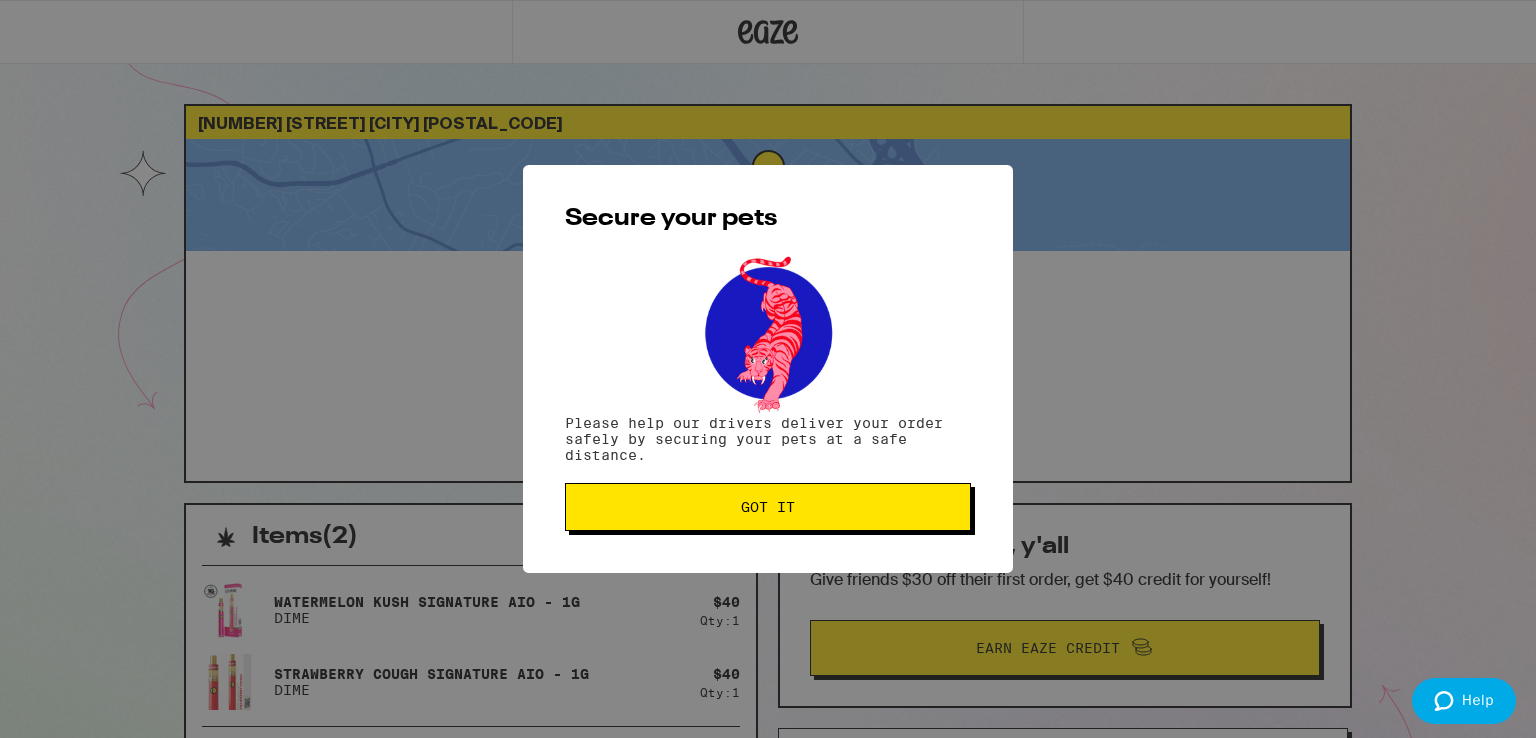 click on "Got it" at bounding box center [768, 507] 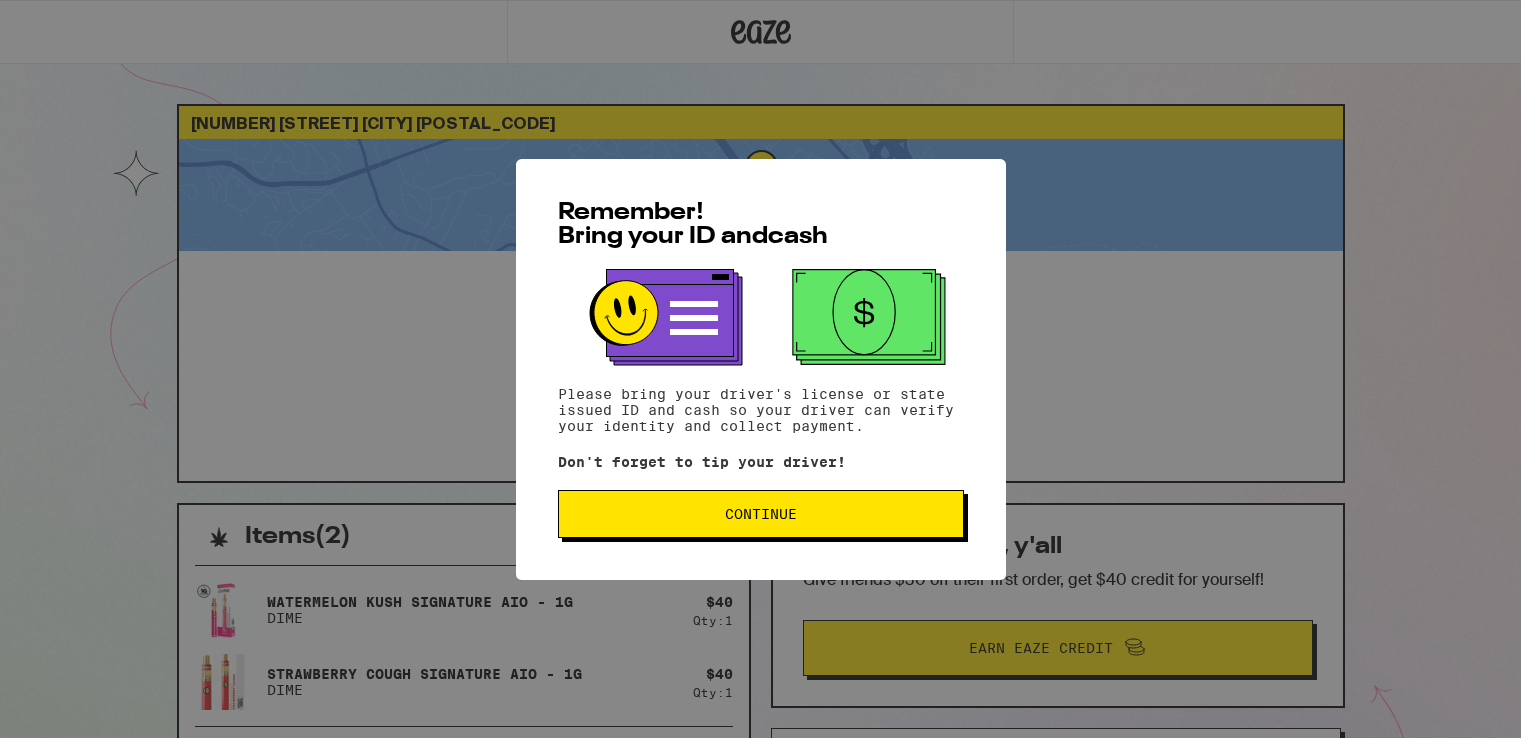 scroll, scrollTop: 0, scrollLeft: 0, axis: both 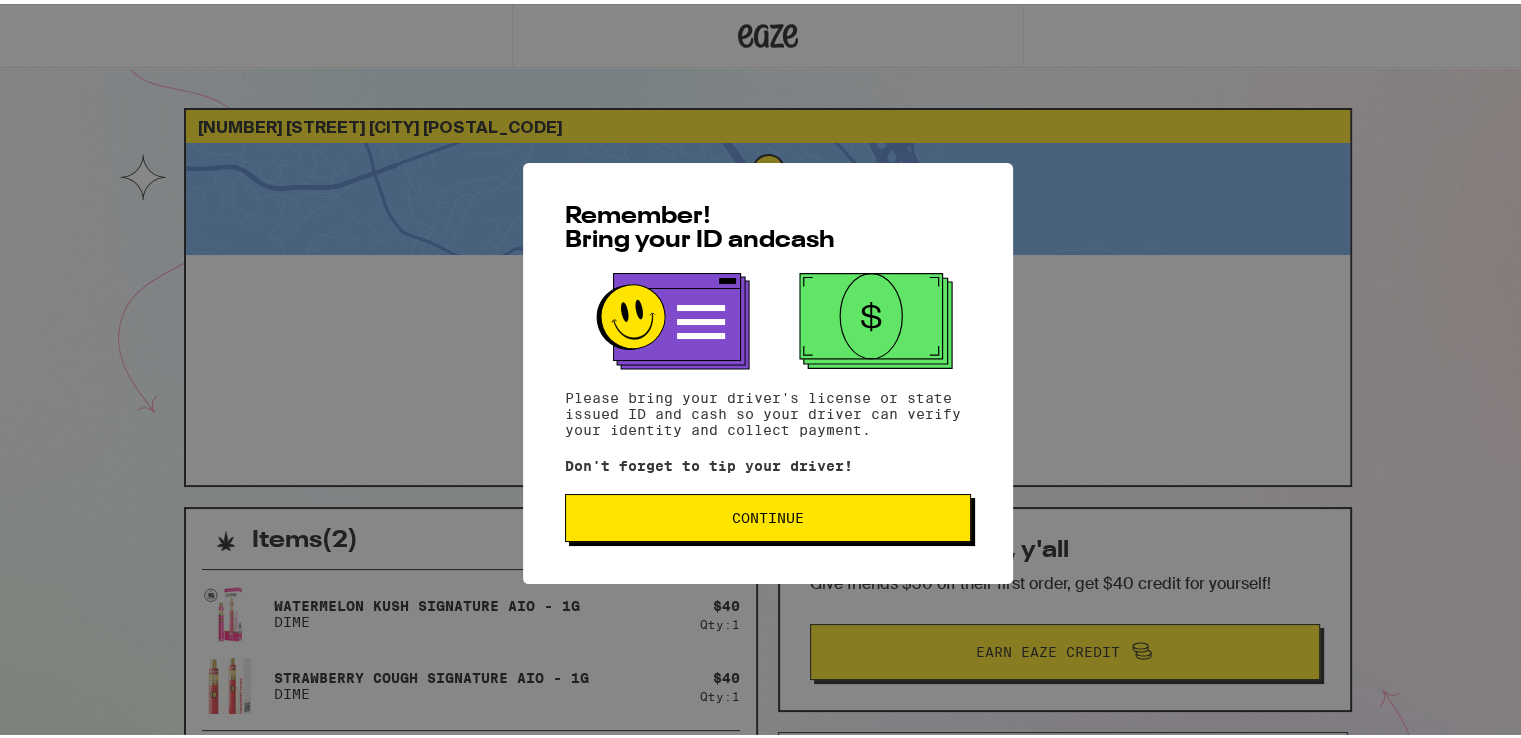click on "Continue" at bounding box center [768, 514] 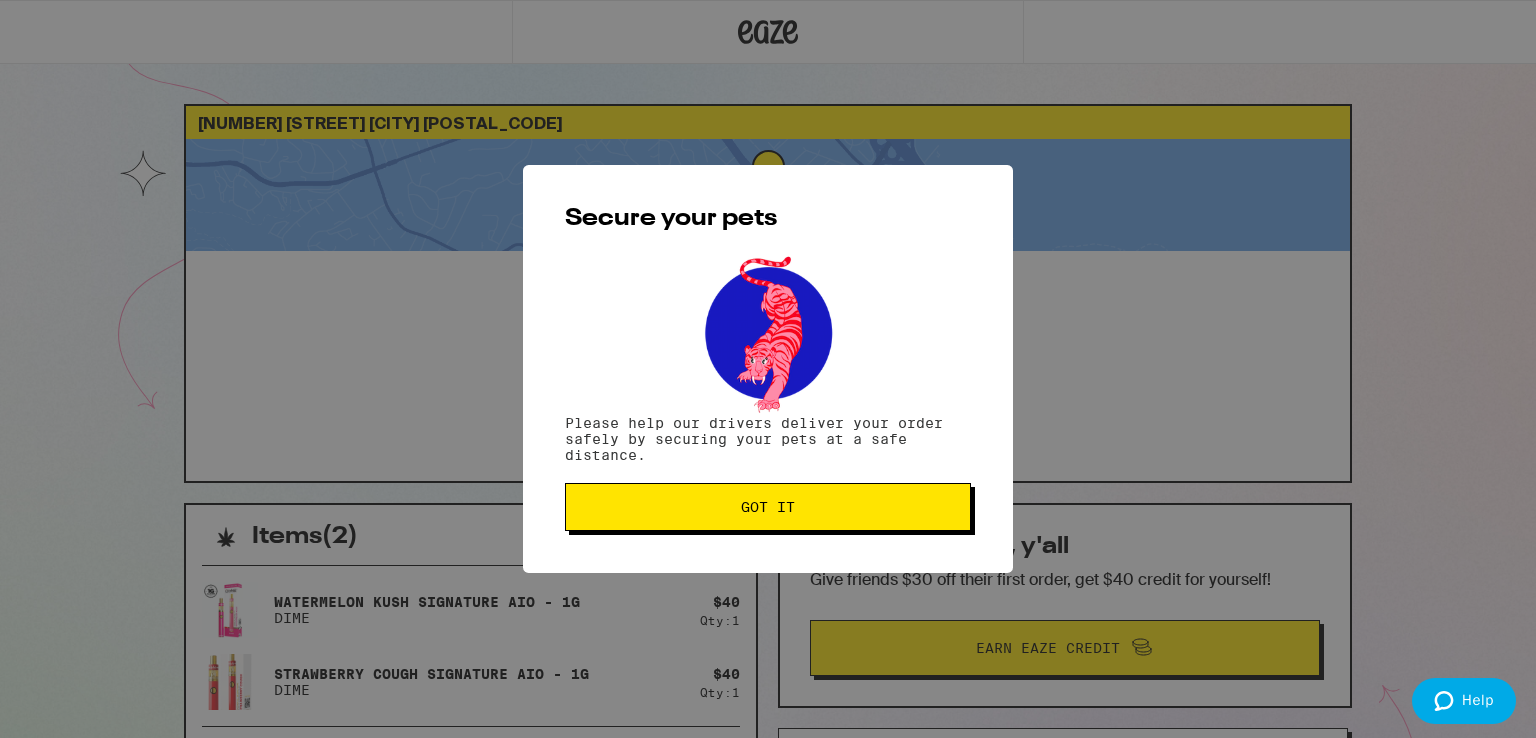 click on "Got it" at bounding box center [768, 507] 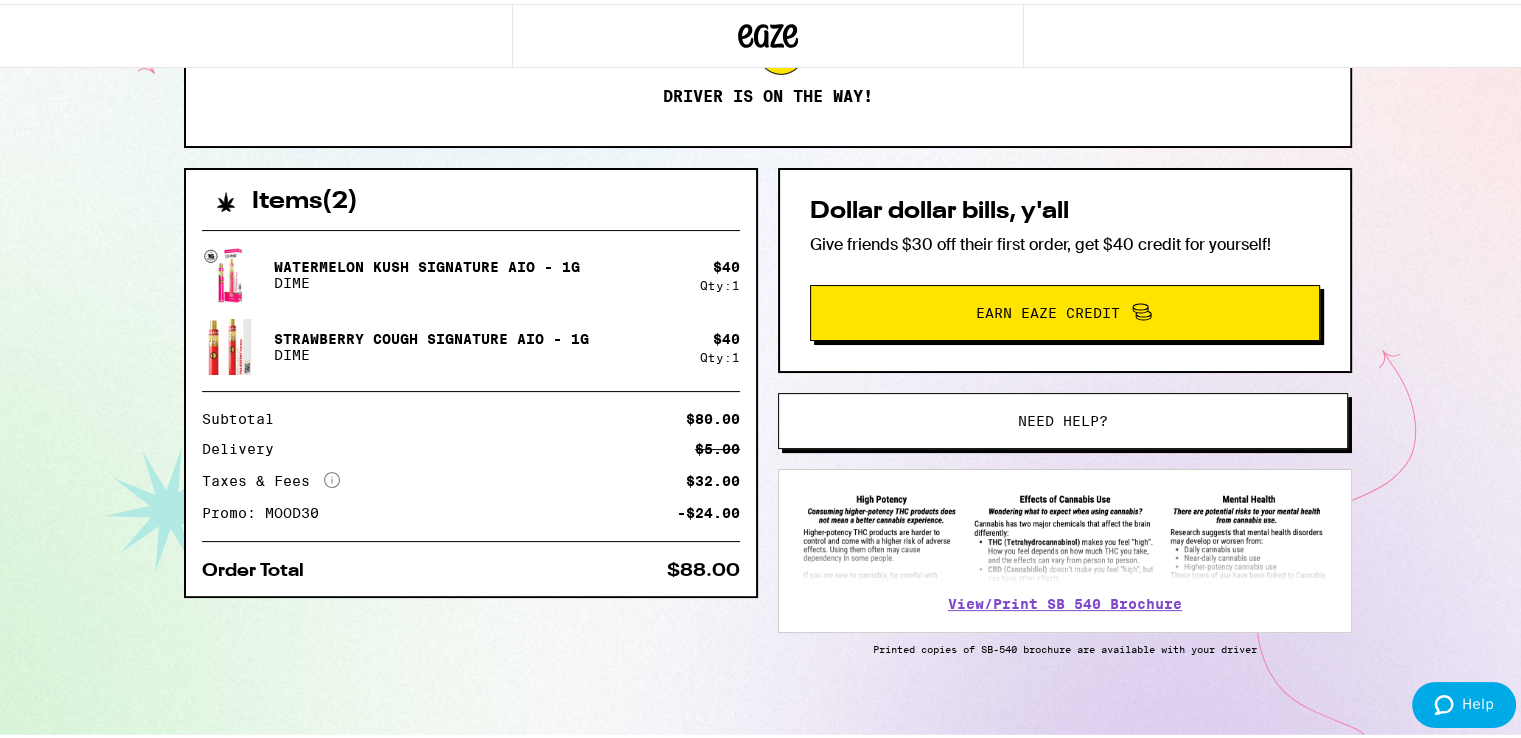 scroll, scrollTop: 353, scrollLeft: 0, axis: vertical 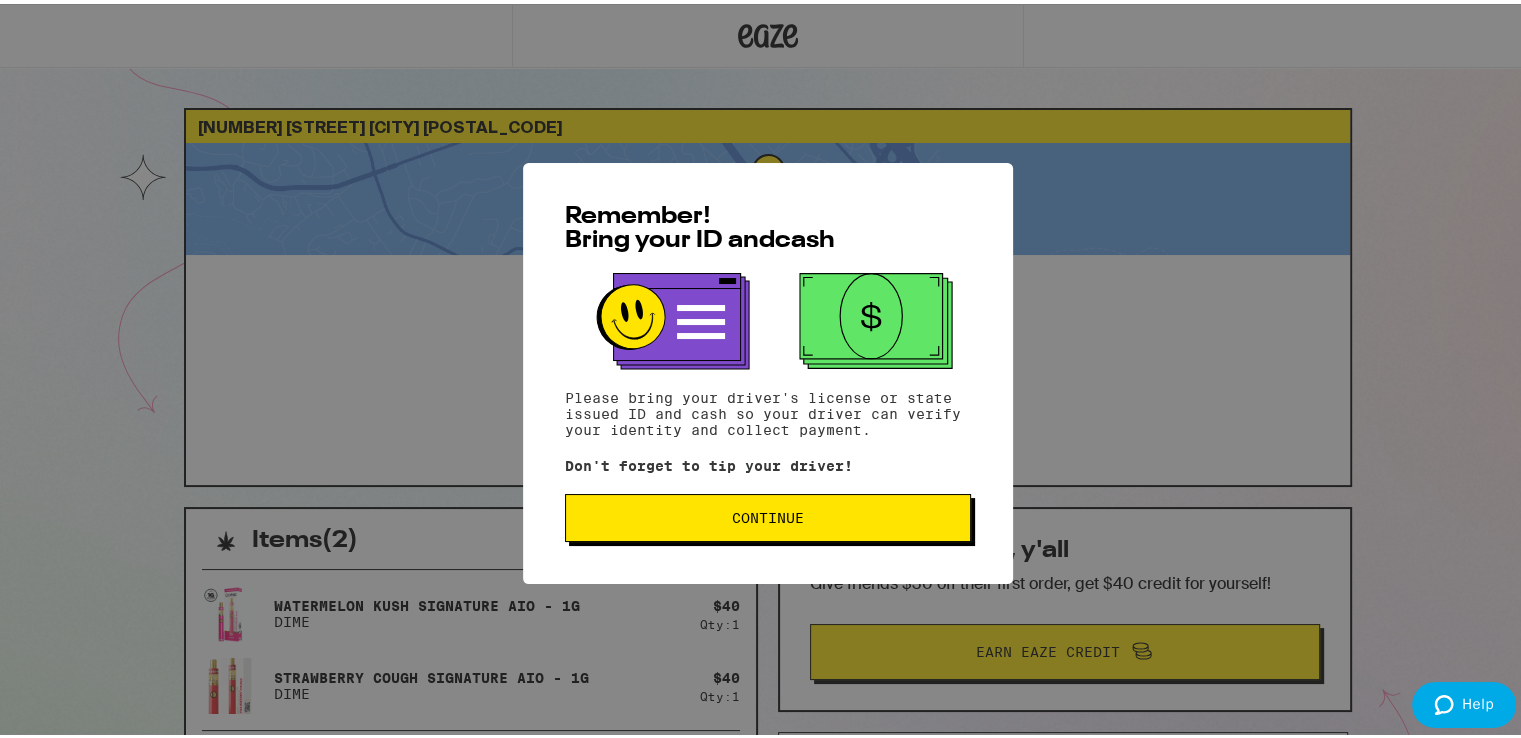 click on "Remember! Bring your ID and  cash Please bring your driver's license or state issued ID and cash so your driver can verify your identity and collect payment. Don't forget to tip your driver! Continue" at bounding box center [768, 369] 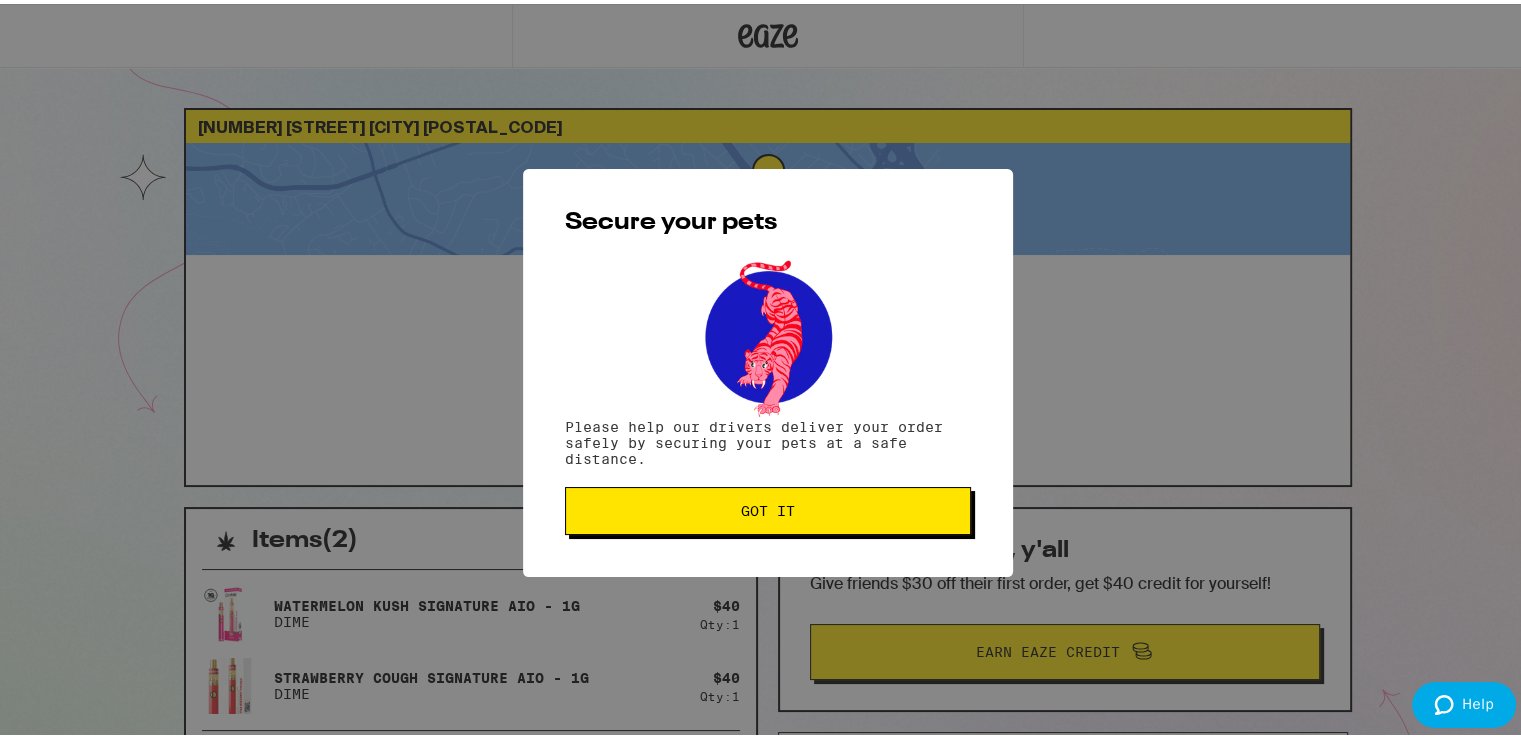 click on "Got it" at bounding box center (768, 507) 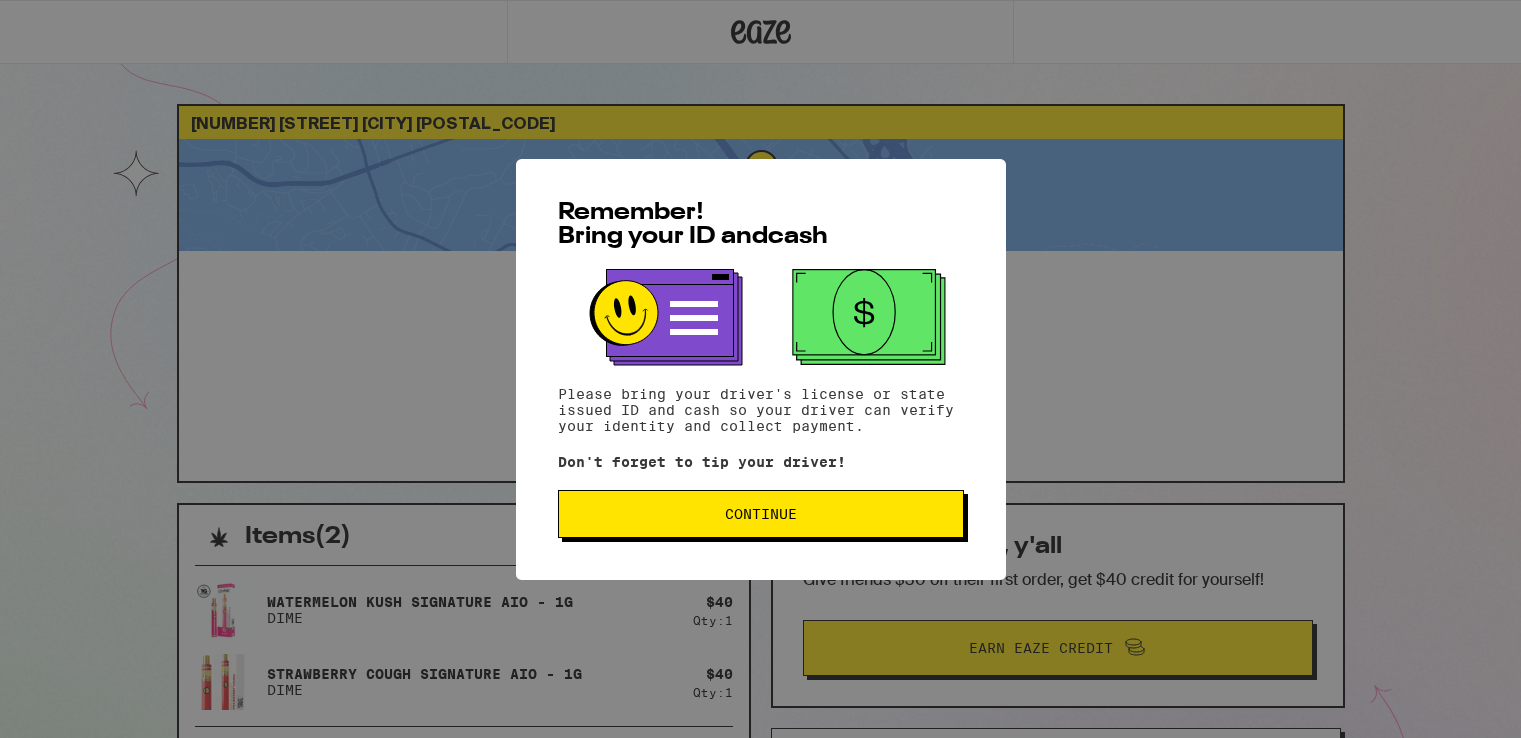 scroll, scrollTop: 0, scrollLeft: 0, axis: both 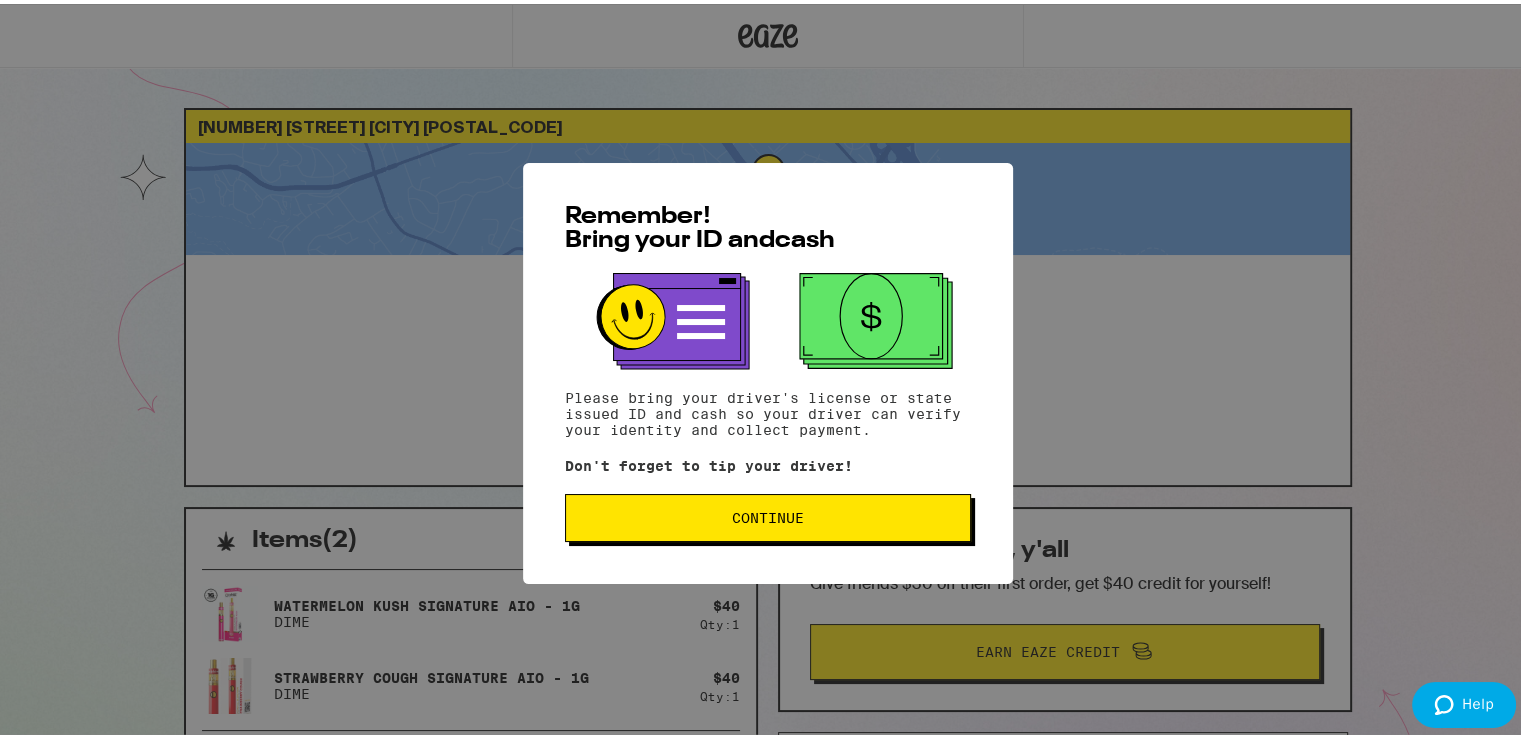 click on "Continue" at bounding box center (768, 514) 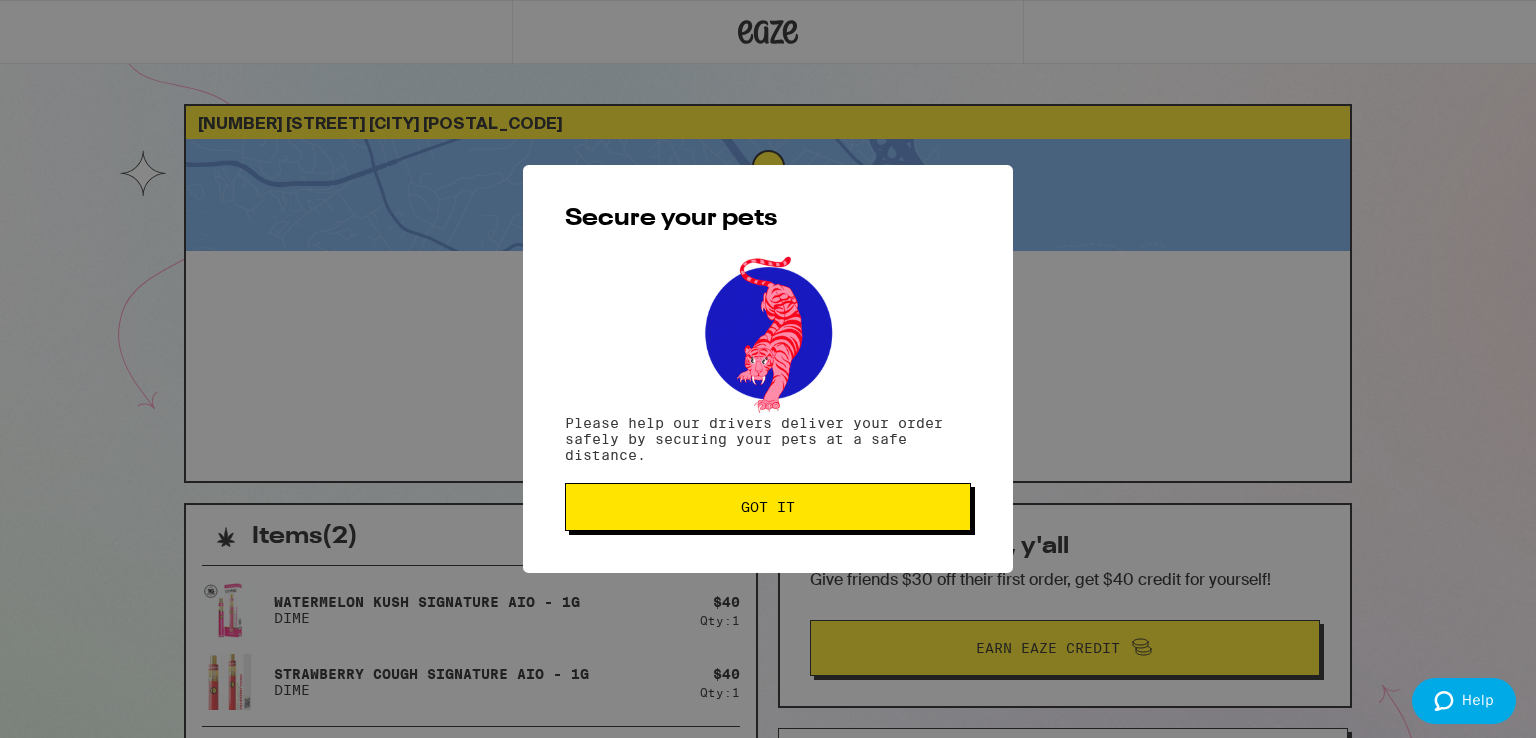 click on "Got it" at bounding box center [768, 507] 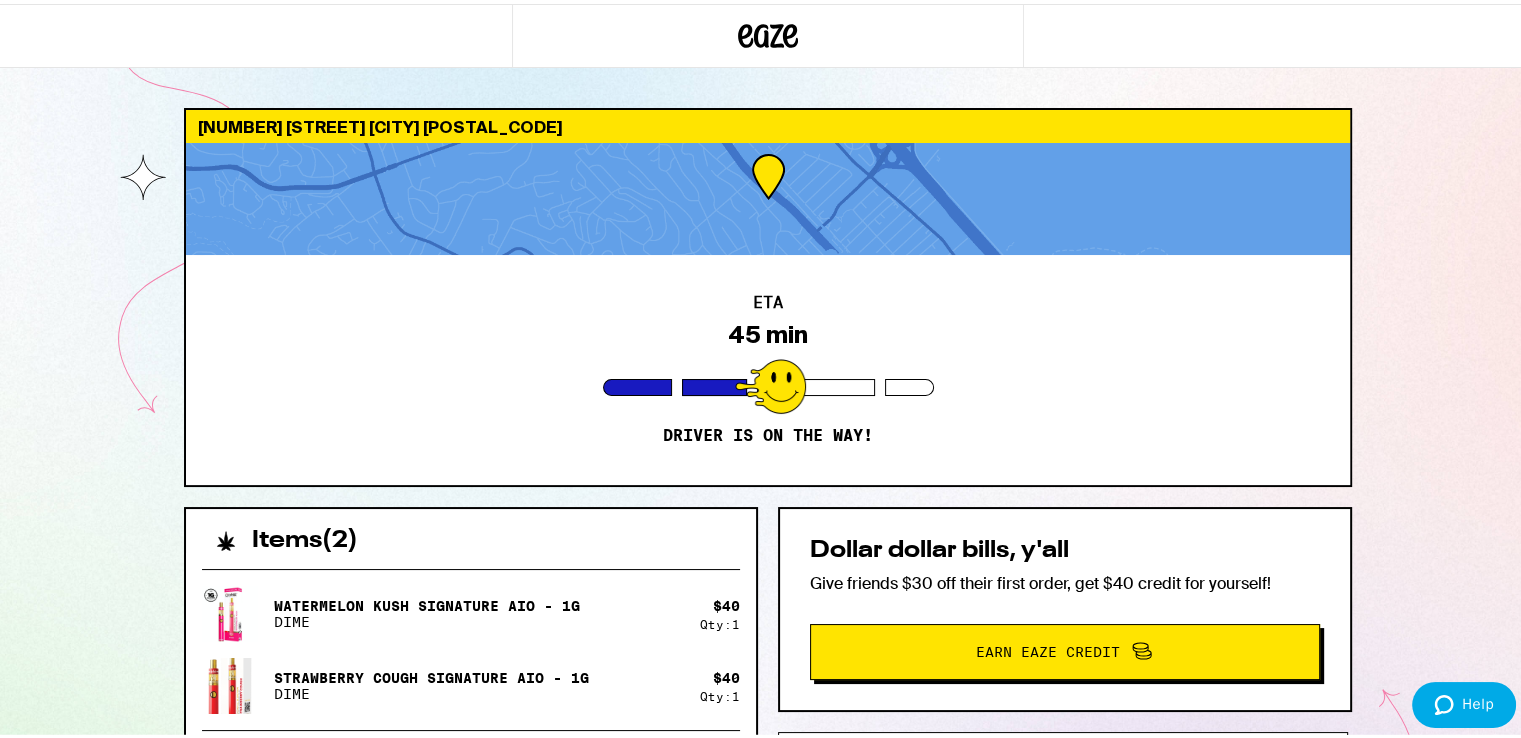 scroll, scrollTop: 0, scrollLeft: 0, axis: both 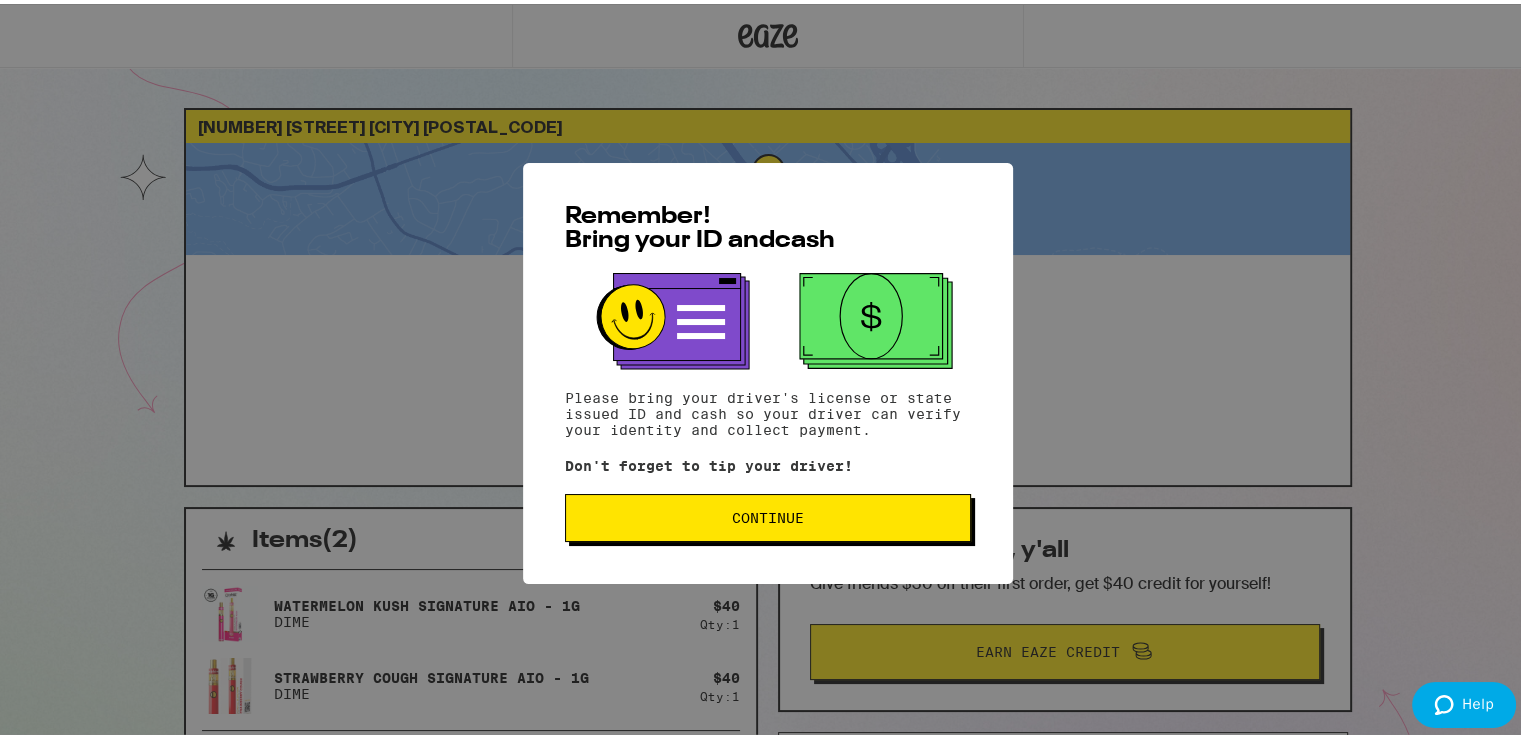 click on "Continue" at bounding box center [768, 514] 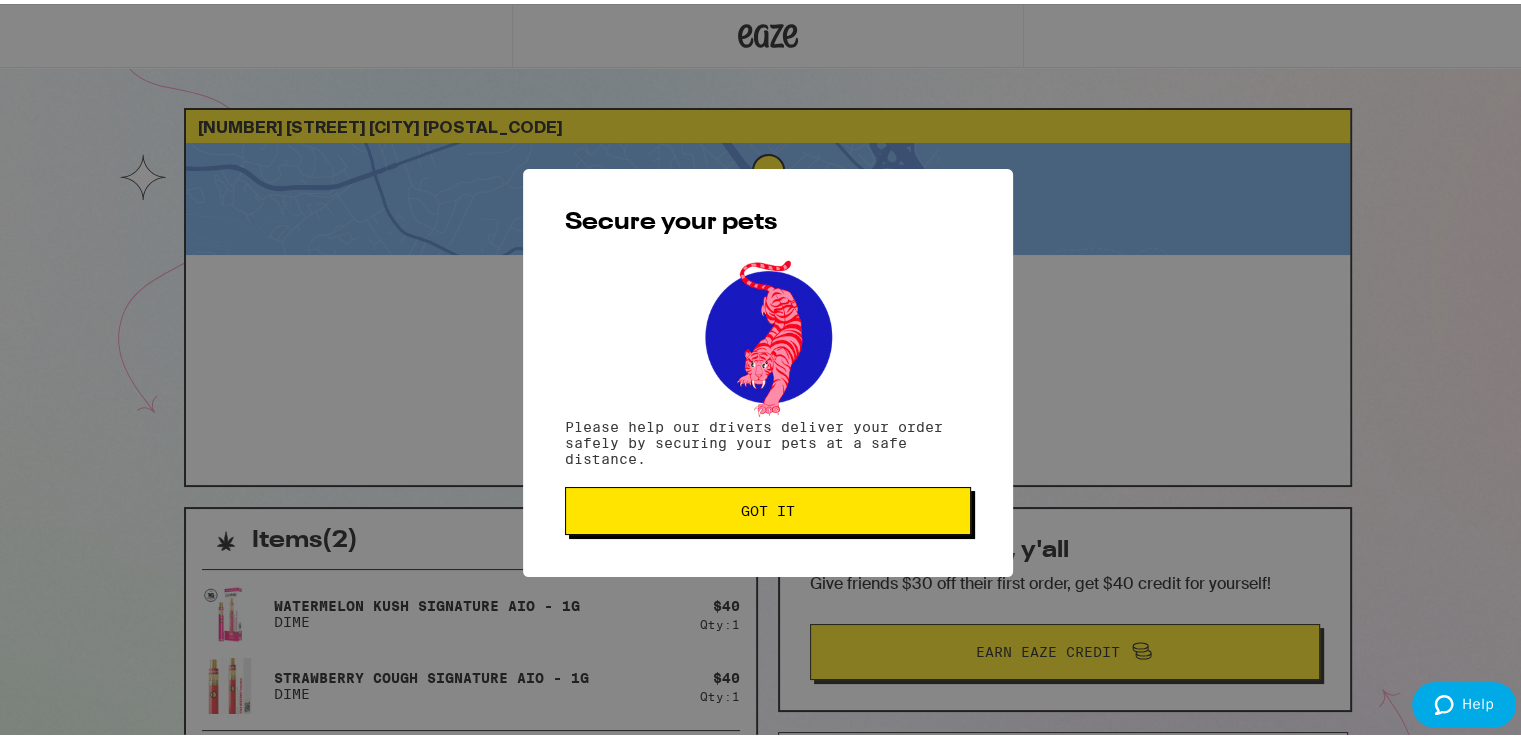 click on "Got it" at bounding box center [768, 507] 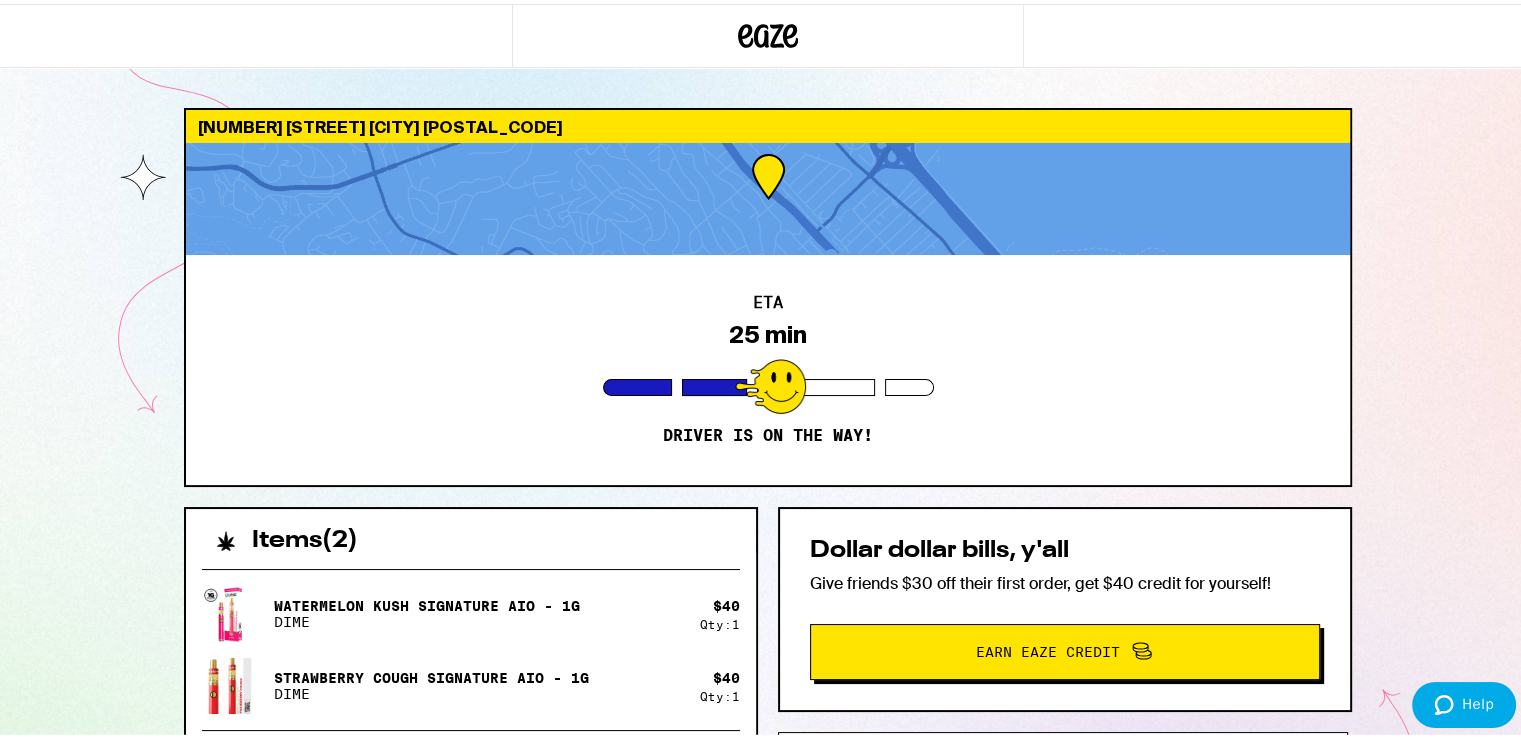 scroll, scrollTop: 0, scrollLeft: 0, axis: both 